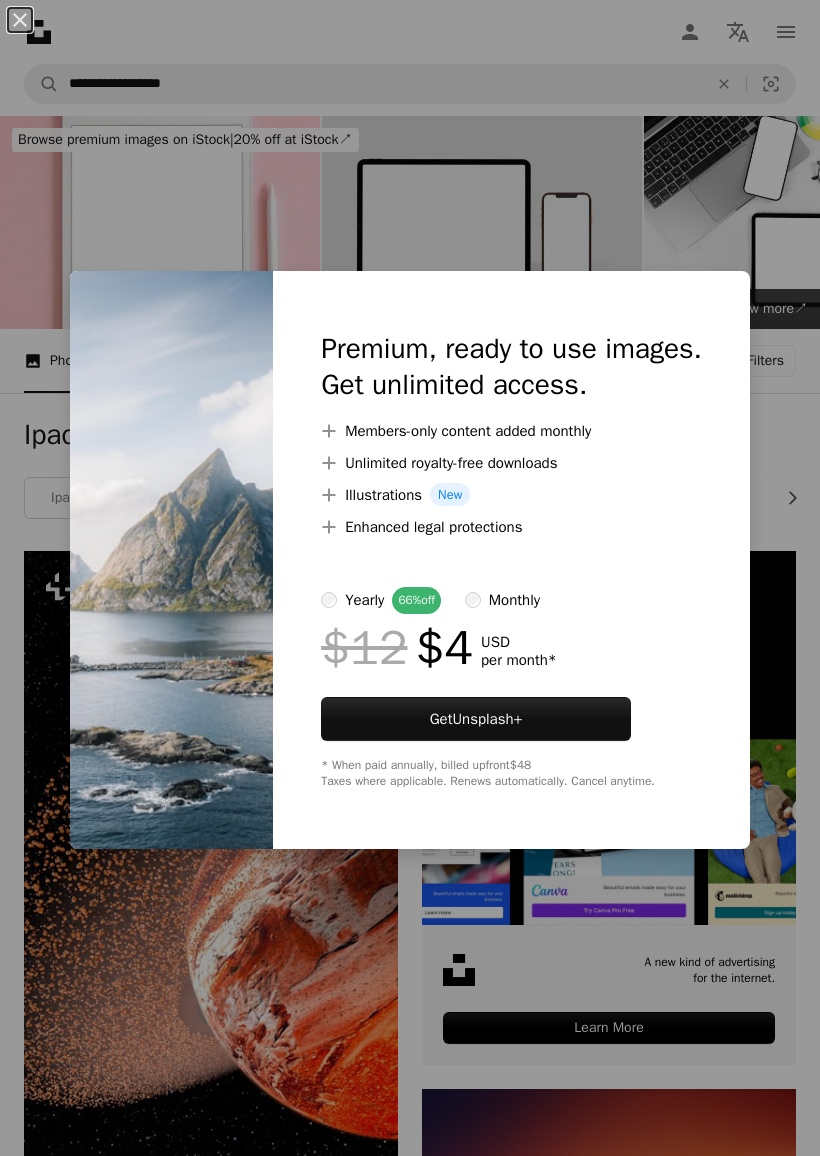 scroll, scrollTop: 892, scrollLeft: 0, axis: vertical 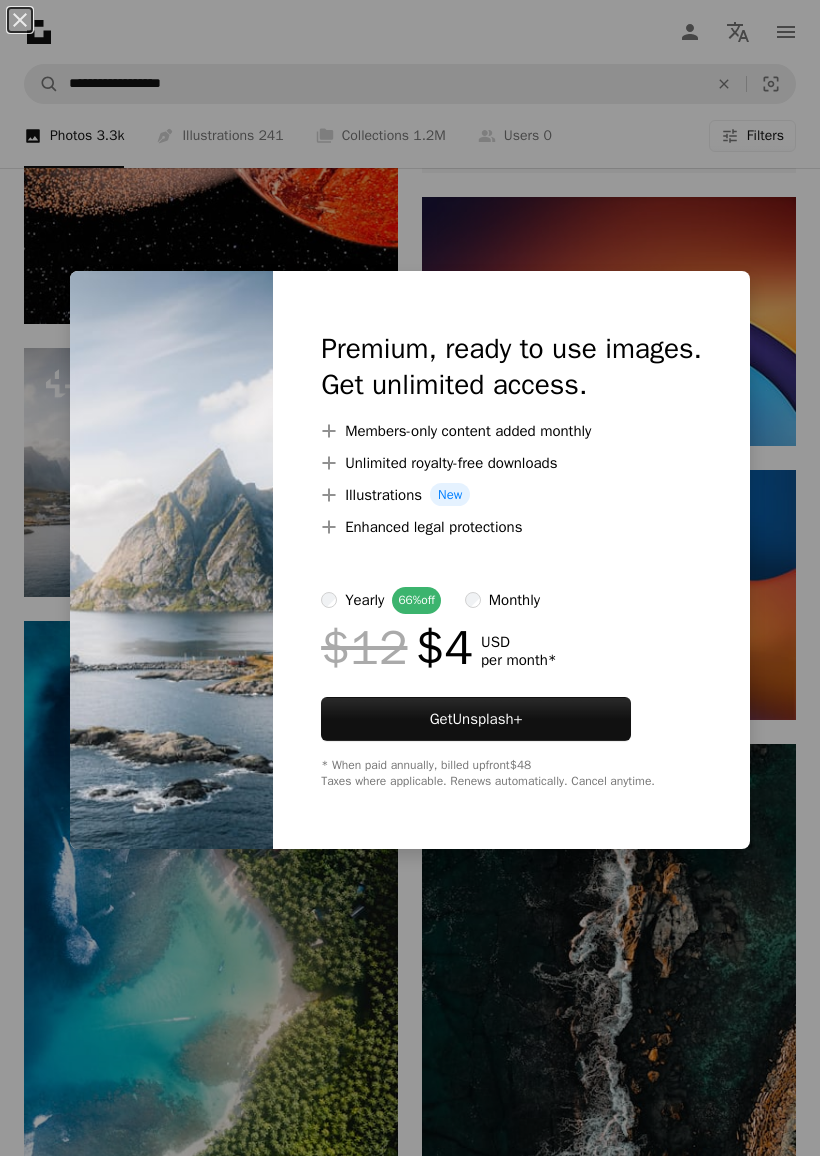 click on "An X shape Premium, ready to use images. Get unlimited access. A plus sign Members-only content added monthly A plus sign Unlimited royalty-free downloads A plus sign Illustrations  New A plus sign Enhanced legal protections yearly 66%  off monthly $12   $4 USD per month * Get  Unsplash+ * When paid annually, billed upfront  $48 Taxes where applicable. Renews automatically. Cancel anytime." at bounding box center [410, 578] 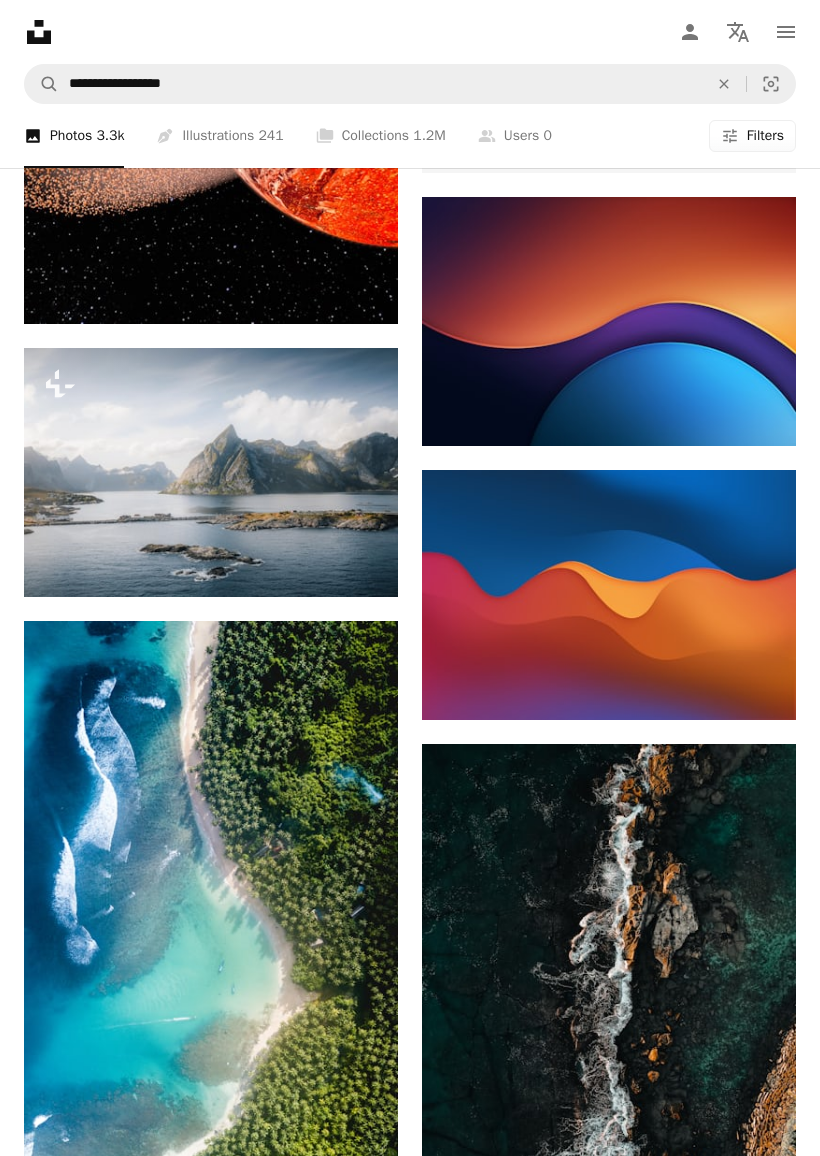 click at bounding box center (211, 472) 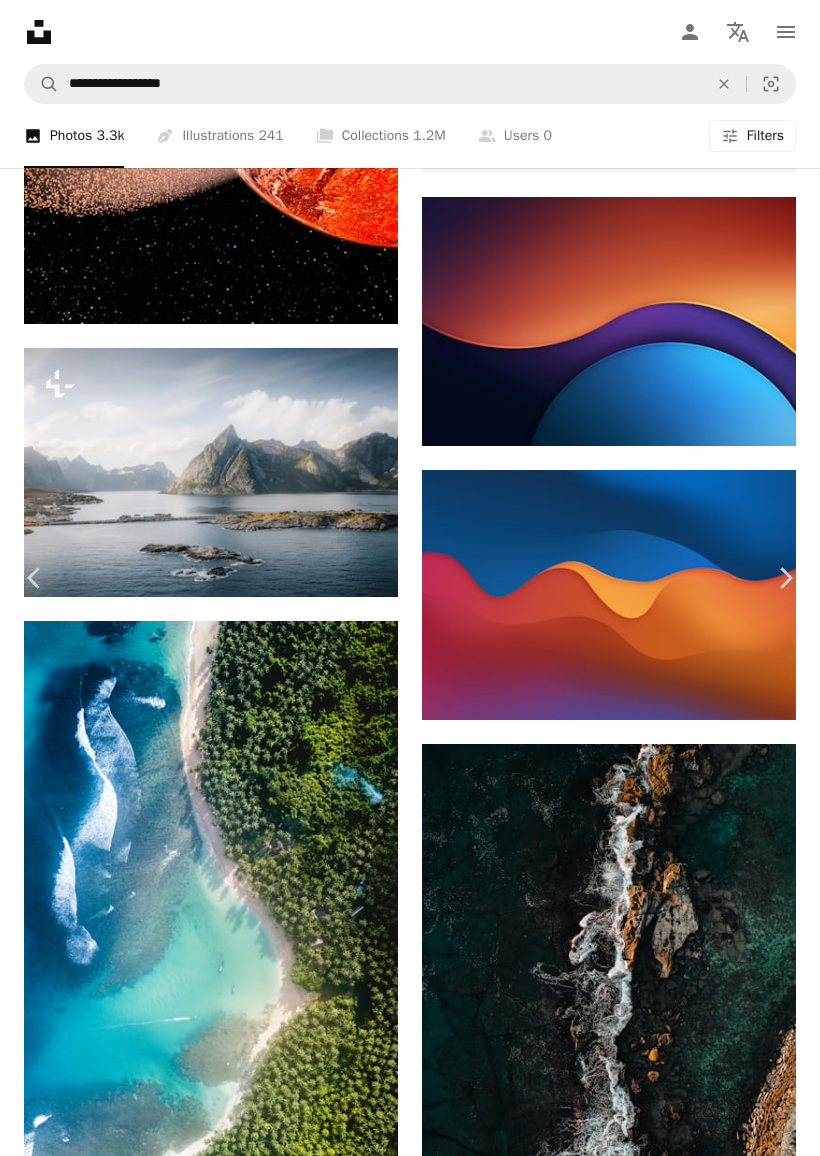 click at bounding box center [402, 6699] 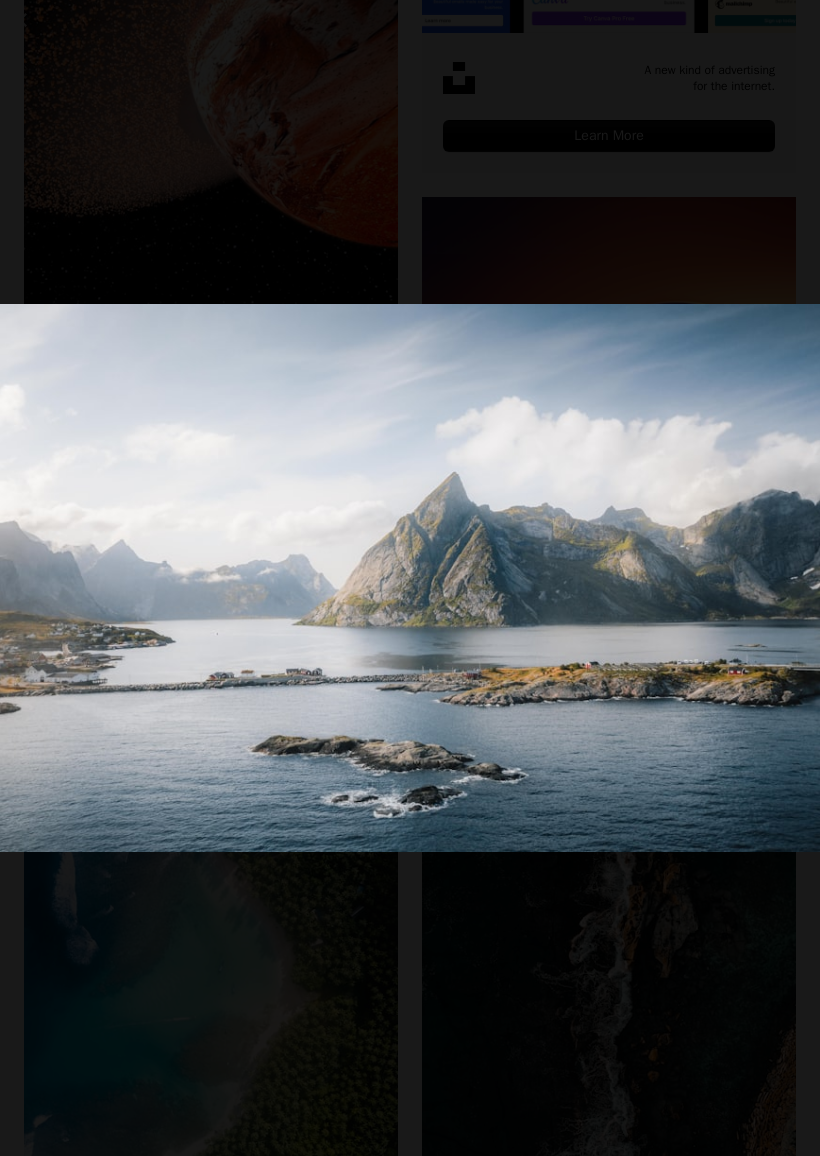 click at bounding box center (410, 578) 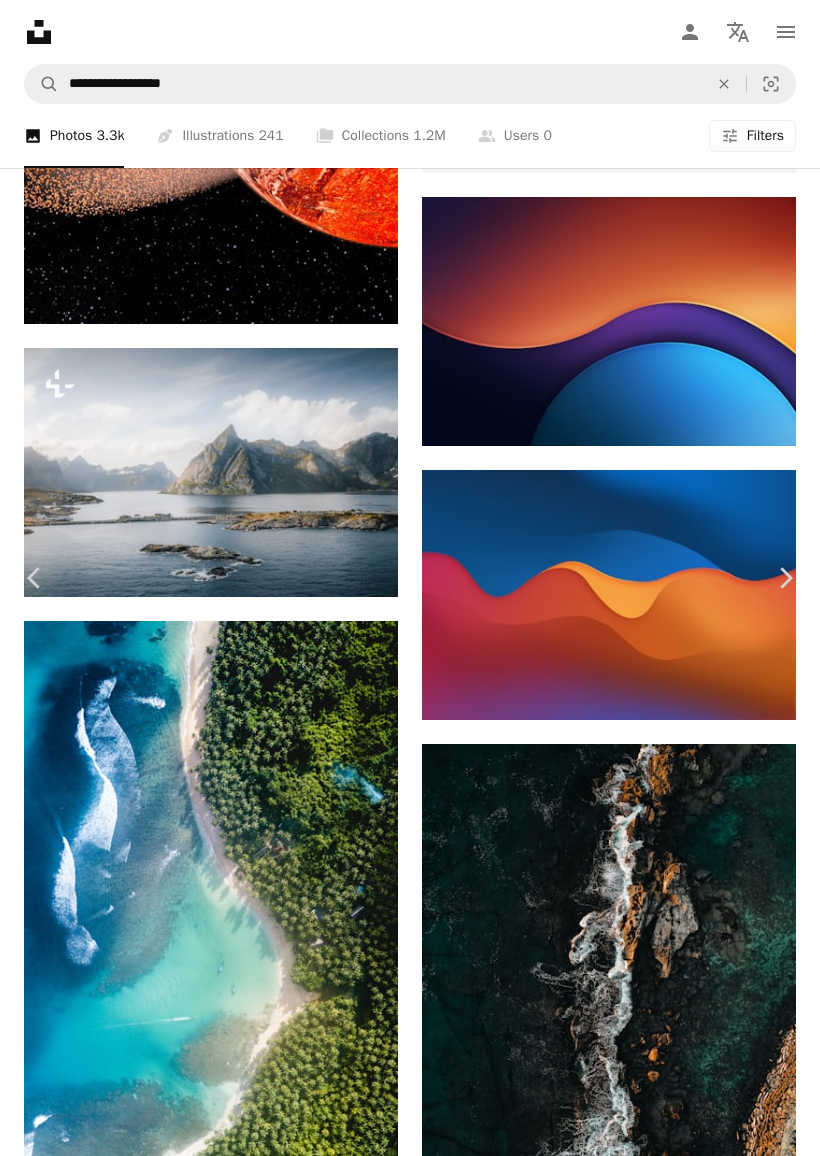 click on "An X shape Chevron left Chevron right [FIRST] [LAST] For  Unsplash+ A heart A plus sign Edit image   Plus sign for Unsplash+ A lock   Download Zoom in Featured in Photos ,  Nature A forward-right arrow Share More Actions Aerial drone view of Hamnøy fjords in Lofoten Islands, Norway. Desktop wallpaper A map marker Hamnøy, Reine, Norway Calendar outlined Published on  November 10, 2022 Safety Licensed under the  Unsplash+ License sea road photography bridge coast aerial landscape nature landscape photography lofoten fjord desktop wallpaper 4k aerial photography fjords epic landscape fjords norway norway reine Creative Commons images From this series Chevron right Plus sign for Unsplash+ Plus sign for Unsplash+ Related images Plus sign for Unsplash+ A heart A plus sign [FIRST] [LAST] For  Unsplash+ A lock   Download Plus sign for Unsplash+ A heart A plus sign [FIRST] [LAST] For  Unsplash+ A lock   Download Plus sign for Unsplash+ A heart A plus sign Getty Images For  Unsplash+ A lock   Download For" at bounding box center (410, 6984) 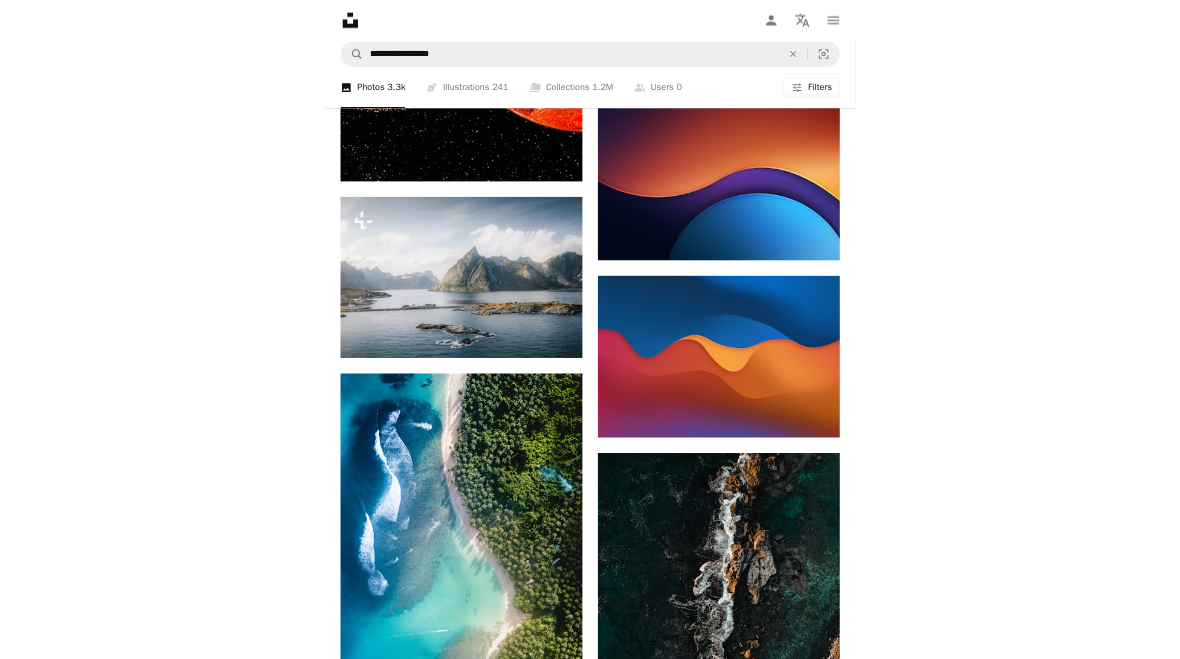 scroll, scrollTop: 936, scrollLeft: 0, axis: vertical 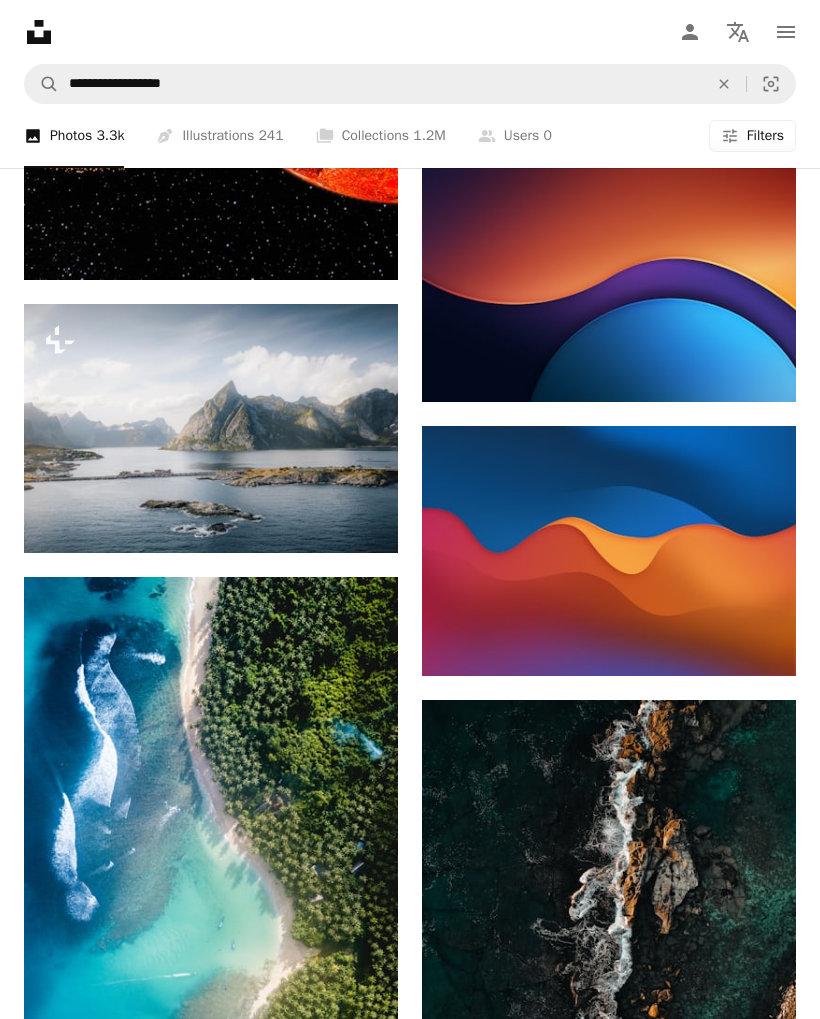 click at bounding box center [609, 278] 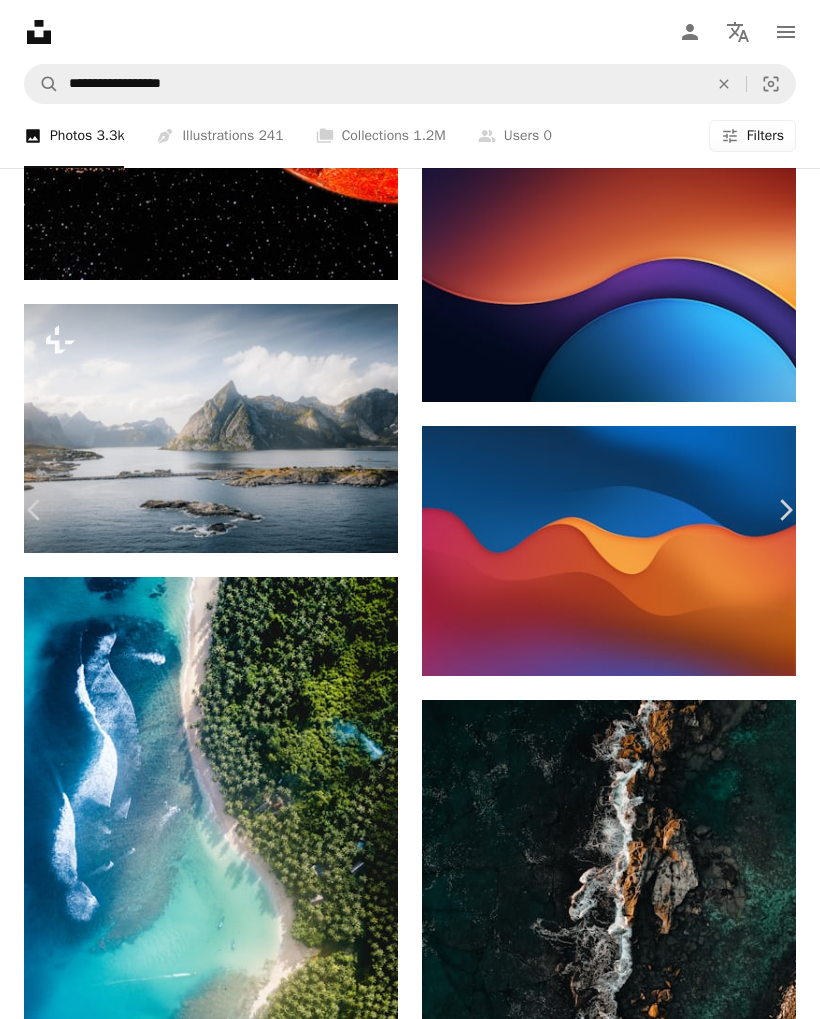 click at bounding box center (402, 6655) 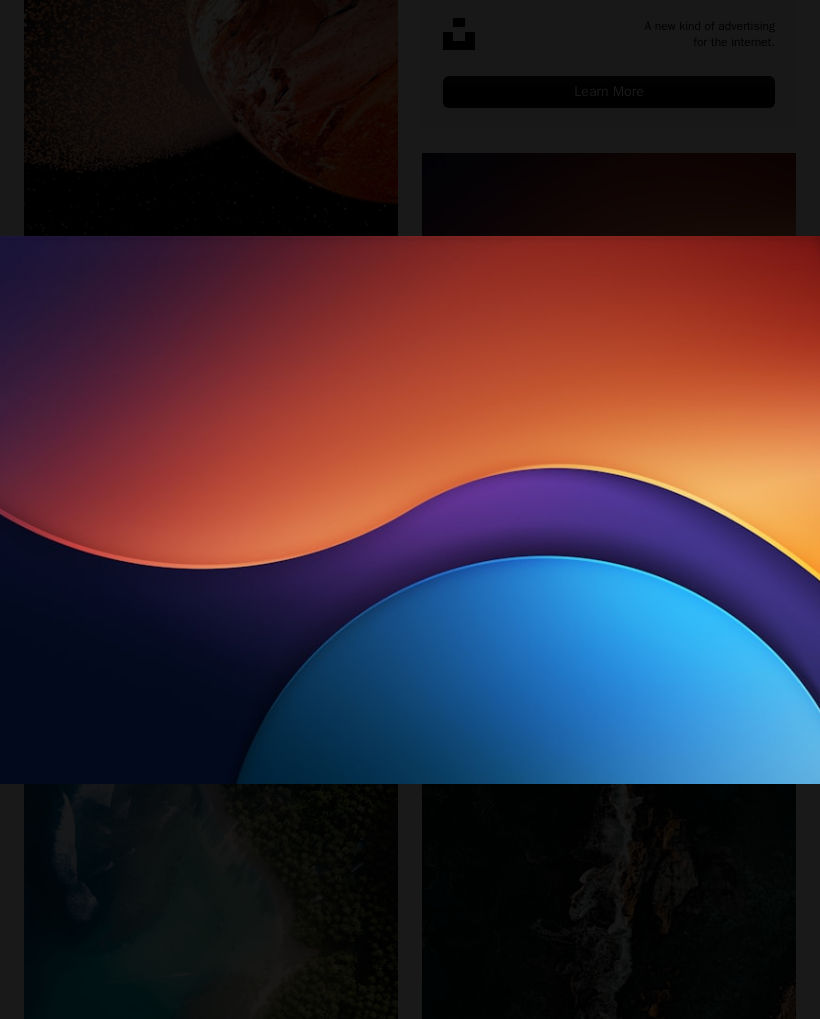 click at bounding box center (410, 510) 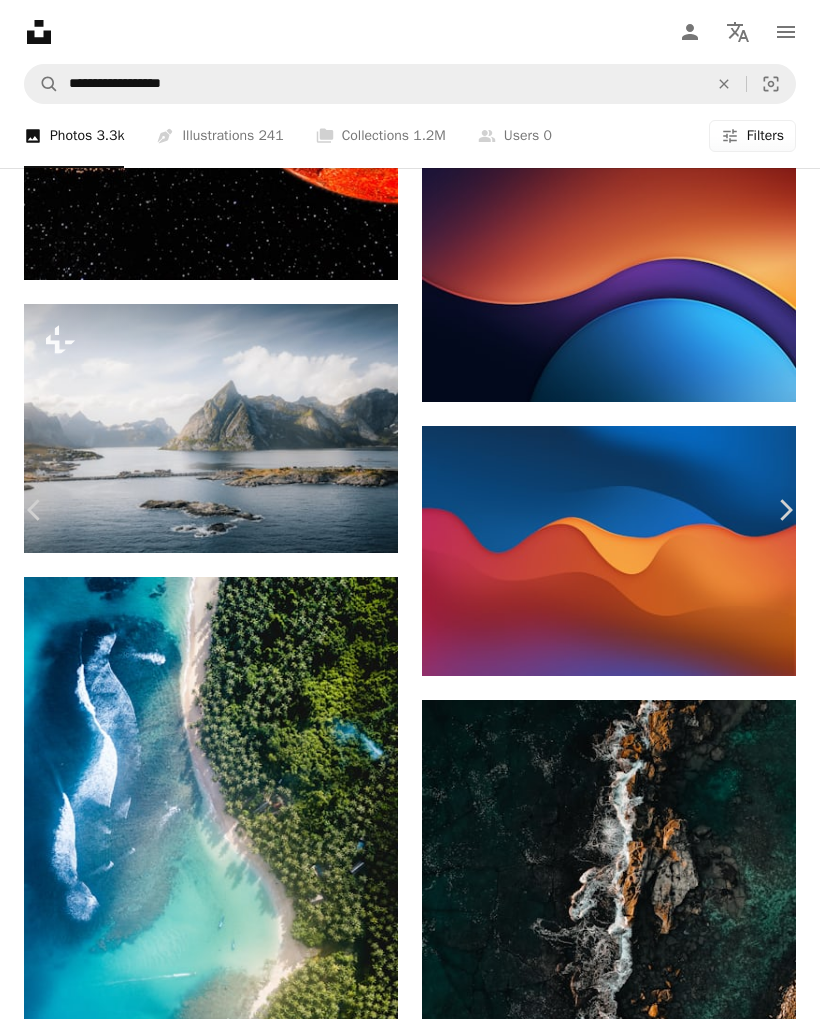 click on "Download free" at bounding box center (621, 6409) 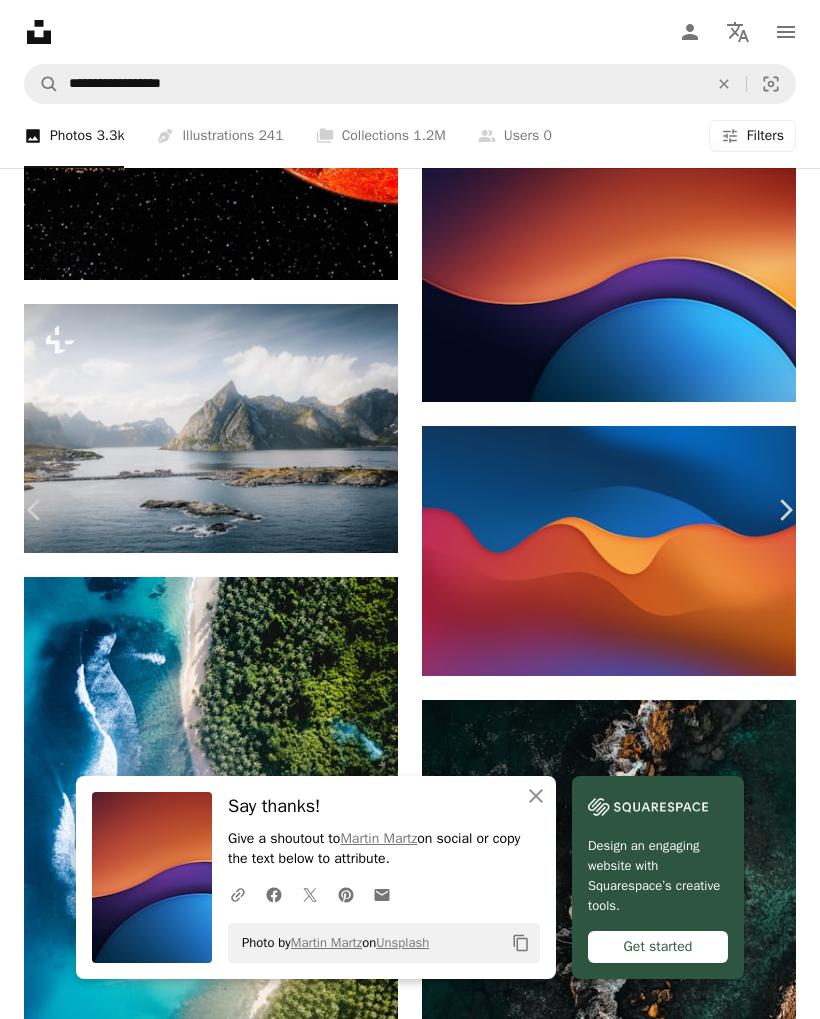 click on "Chevron right" at bounding box center [785, 510] 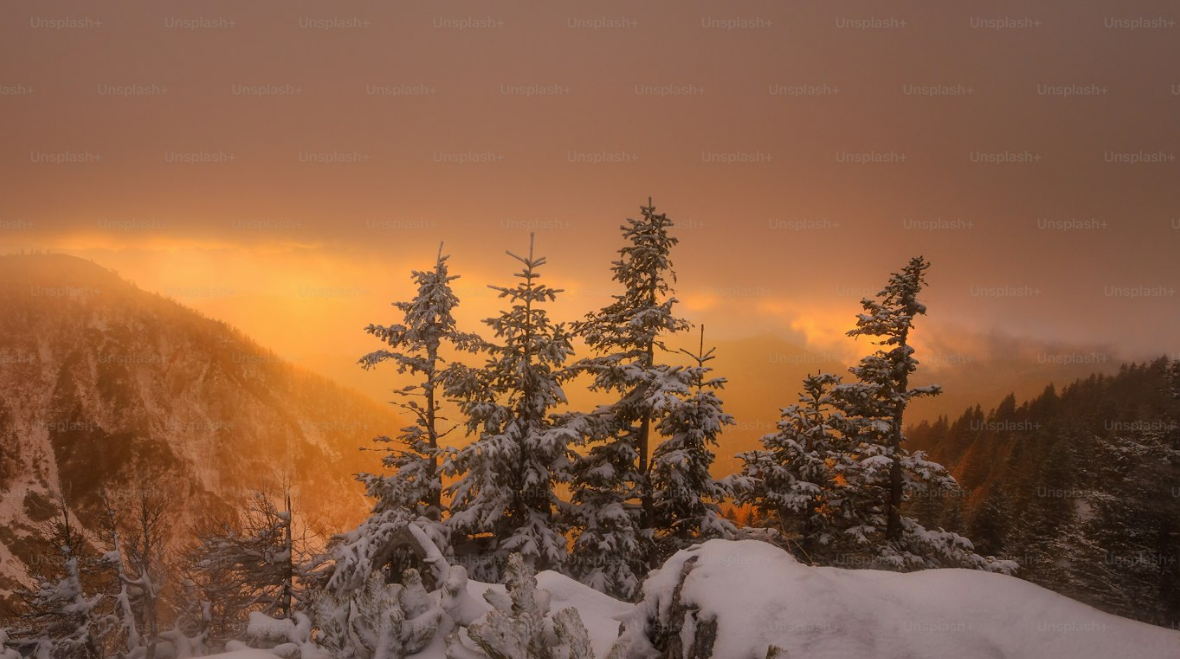 click at bounding box center [590, 447] 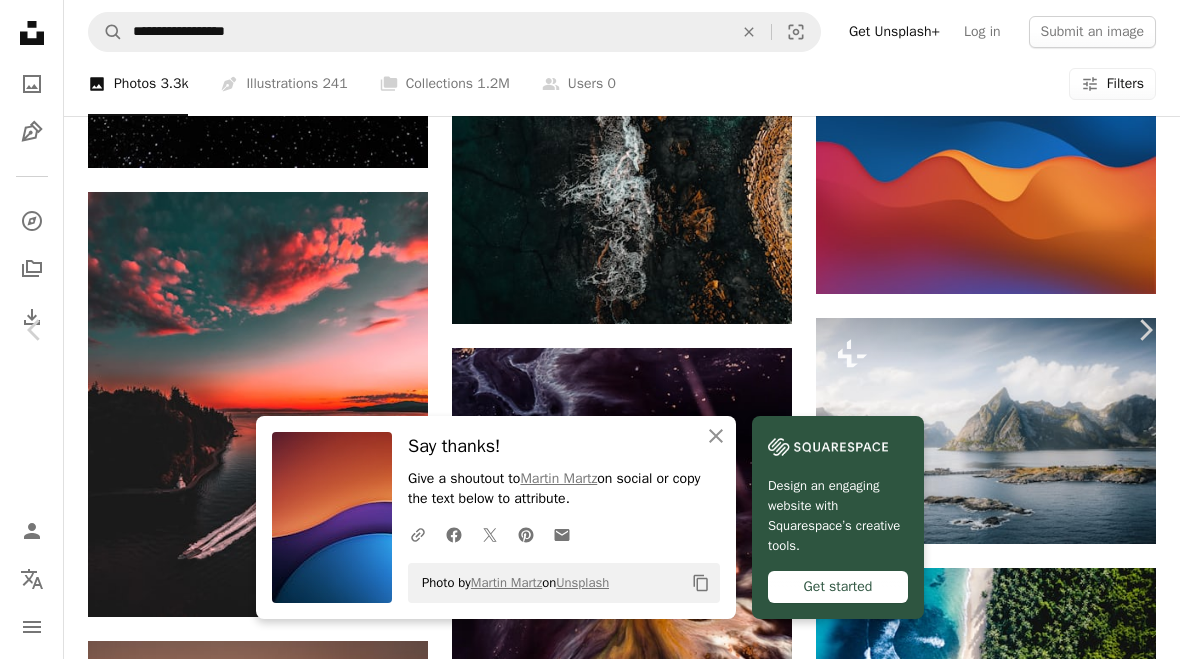 scroll, scrollTop: 94, scrollLeft: 0, axis: vertical 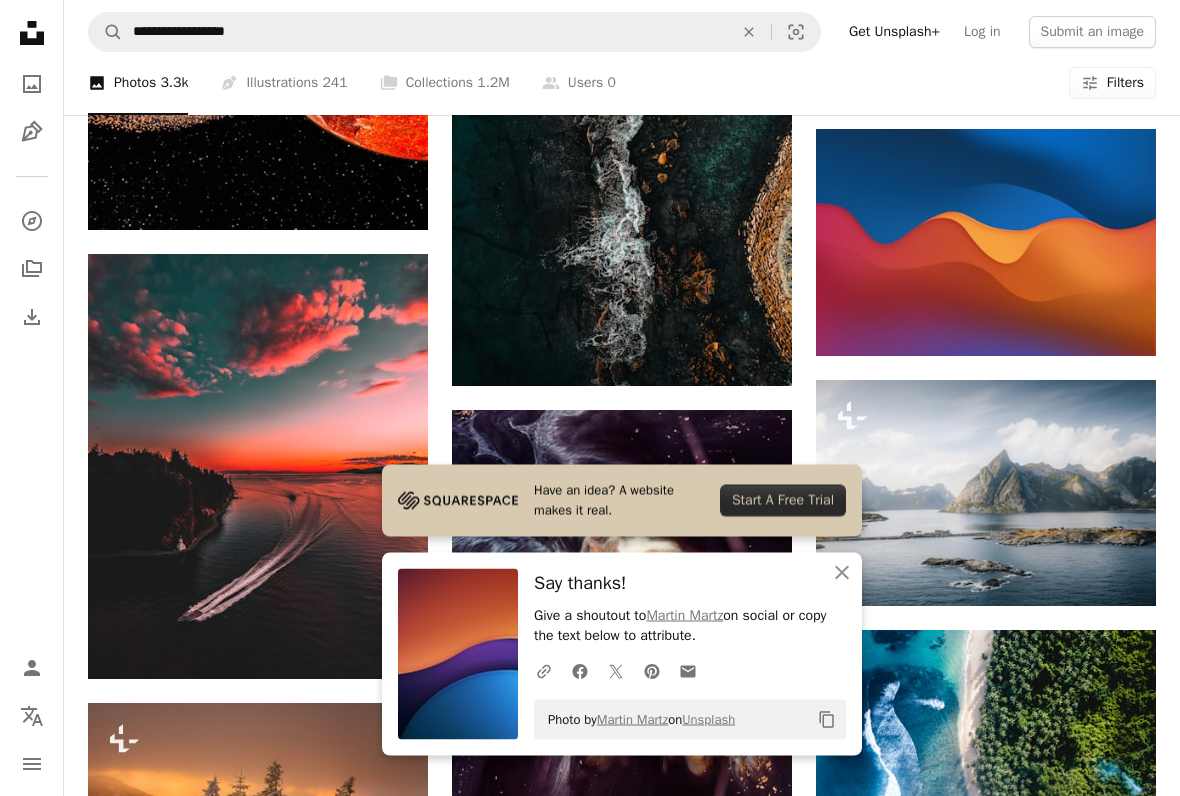 click on "An X shape" 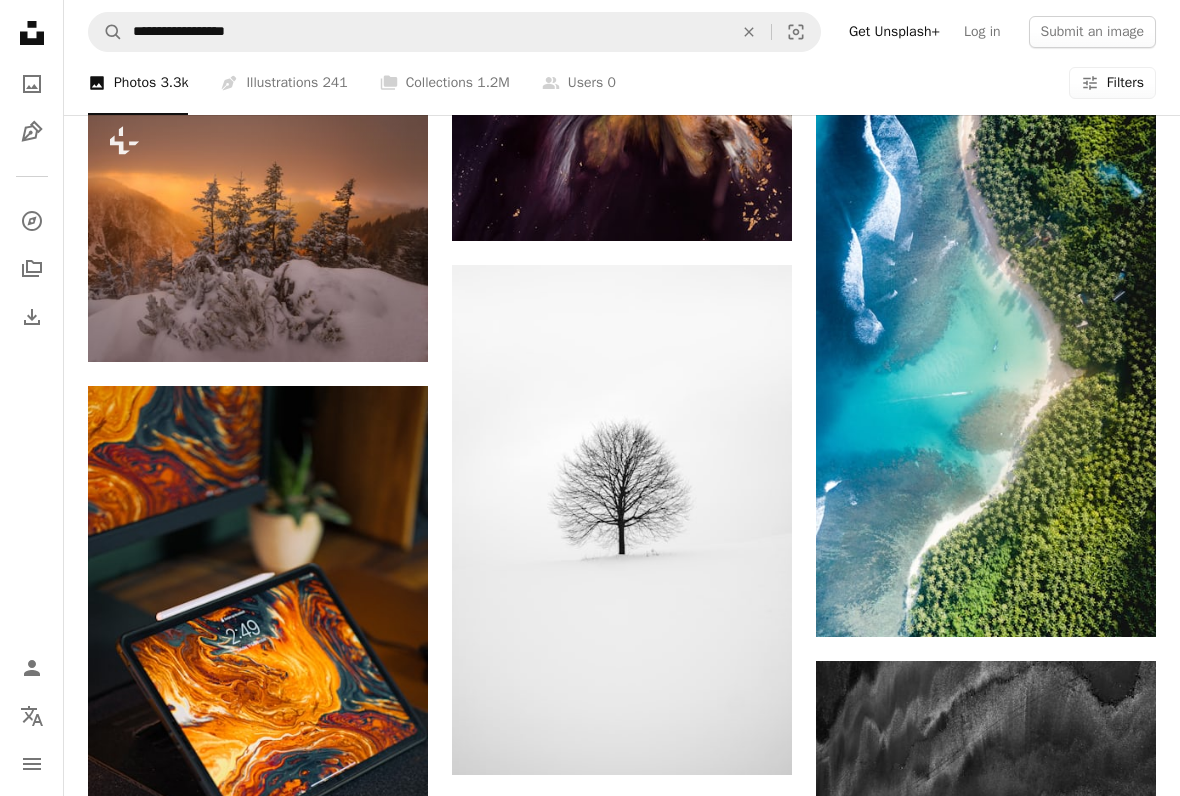 scroll, scrollTop: 1472, scrollLeft: 0, axis: vertical 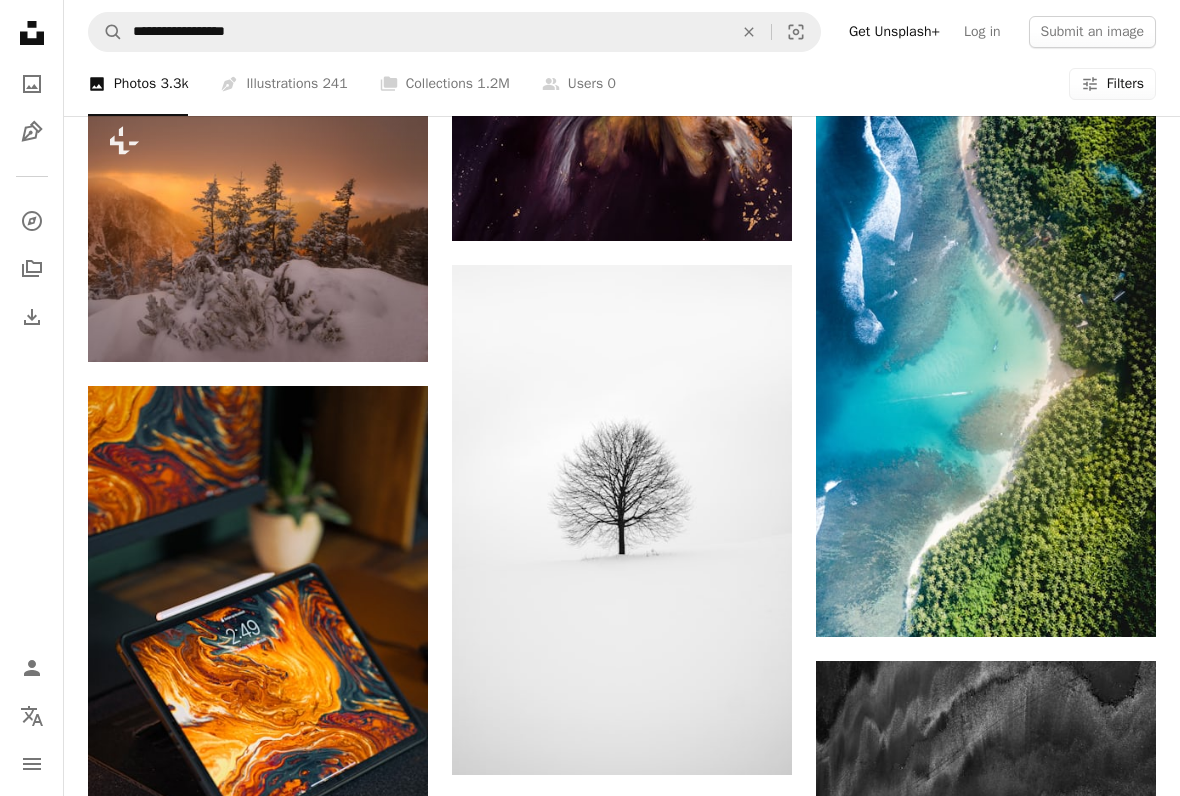 click at bounding box center [258, 234] 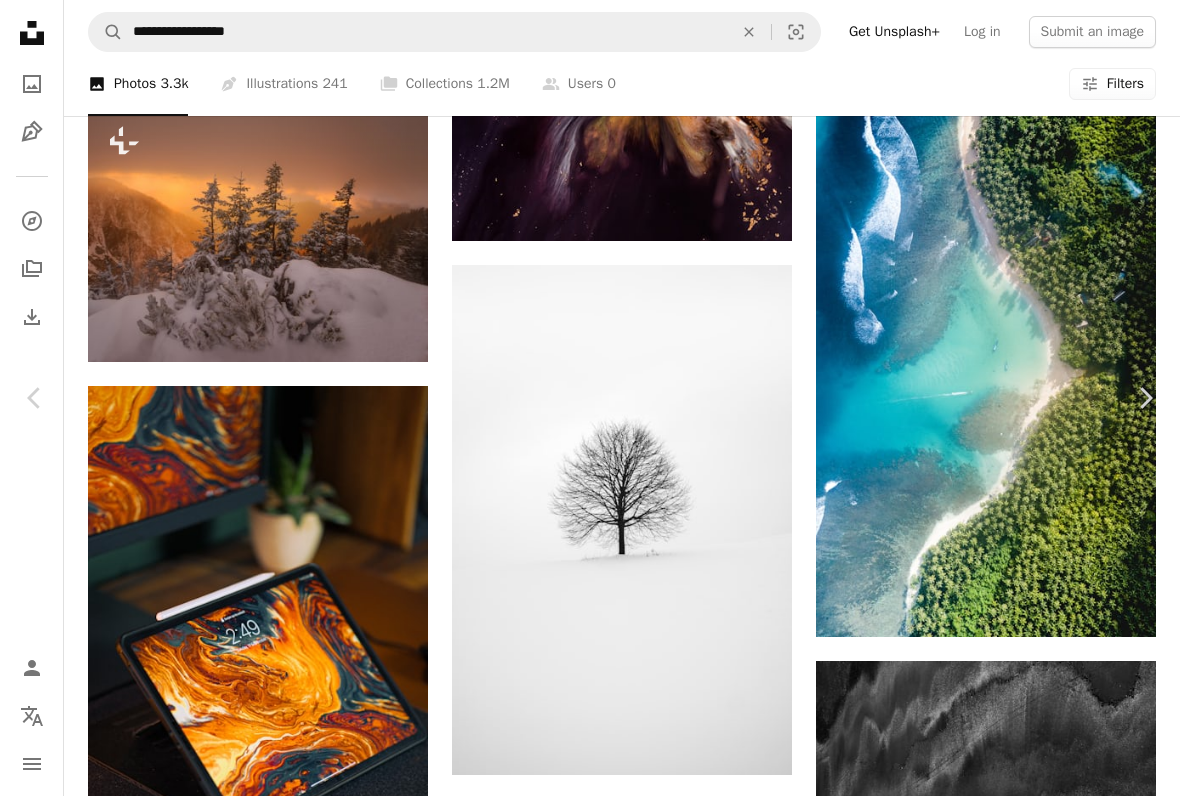 click at bounding box center (582, 4141) 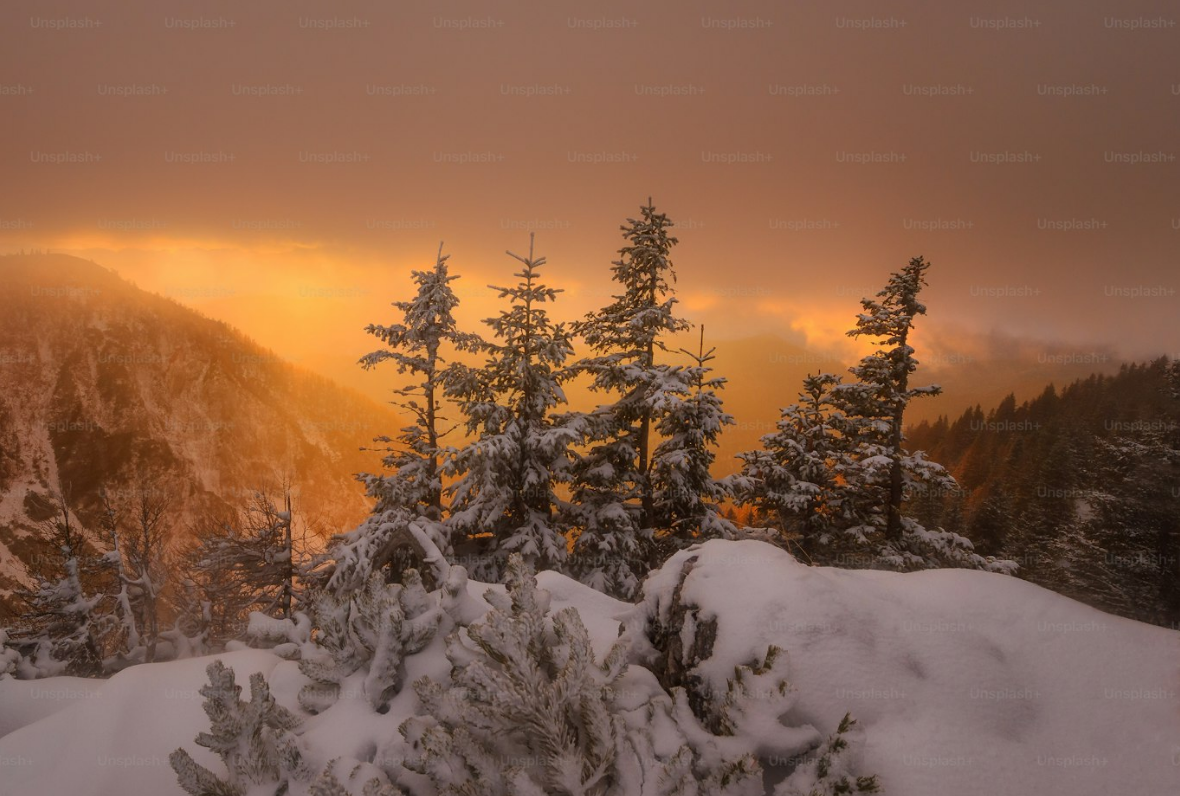 scroll, scrollTop: 50, scrollLeft: 0, axis: vertical 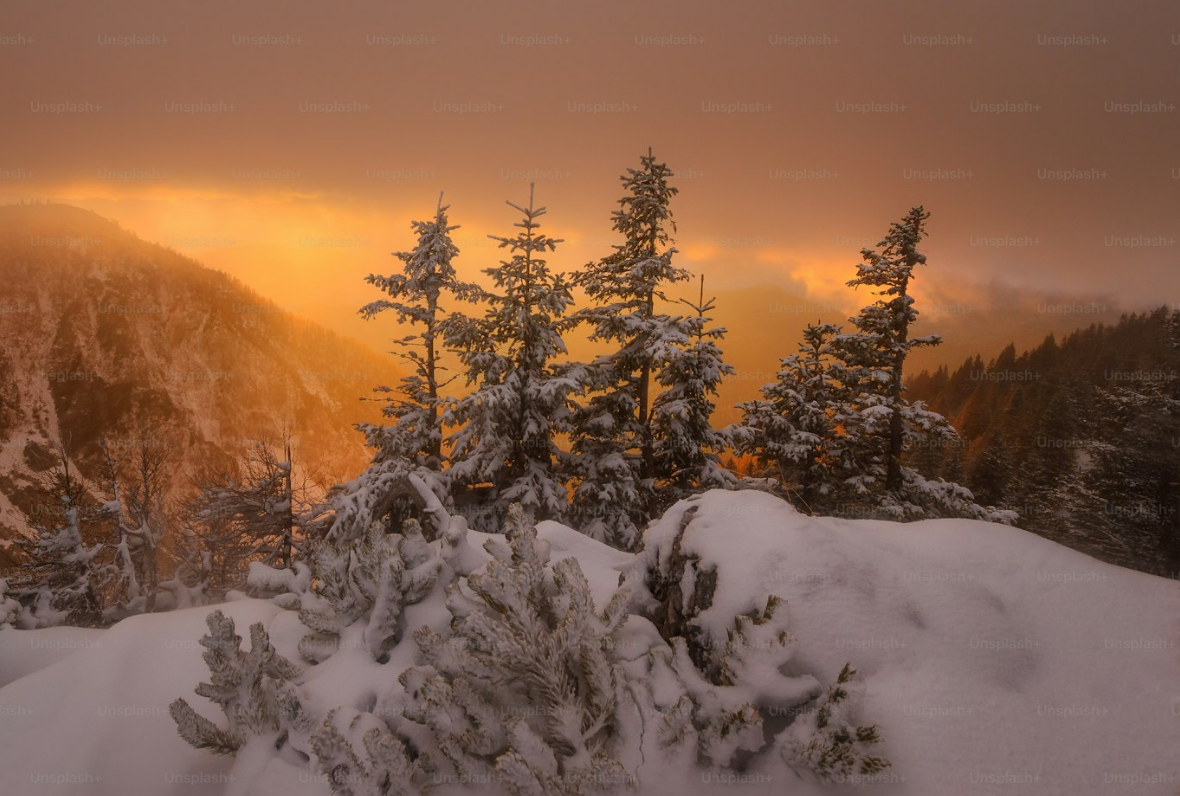 click at bounding box center (590, 397) 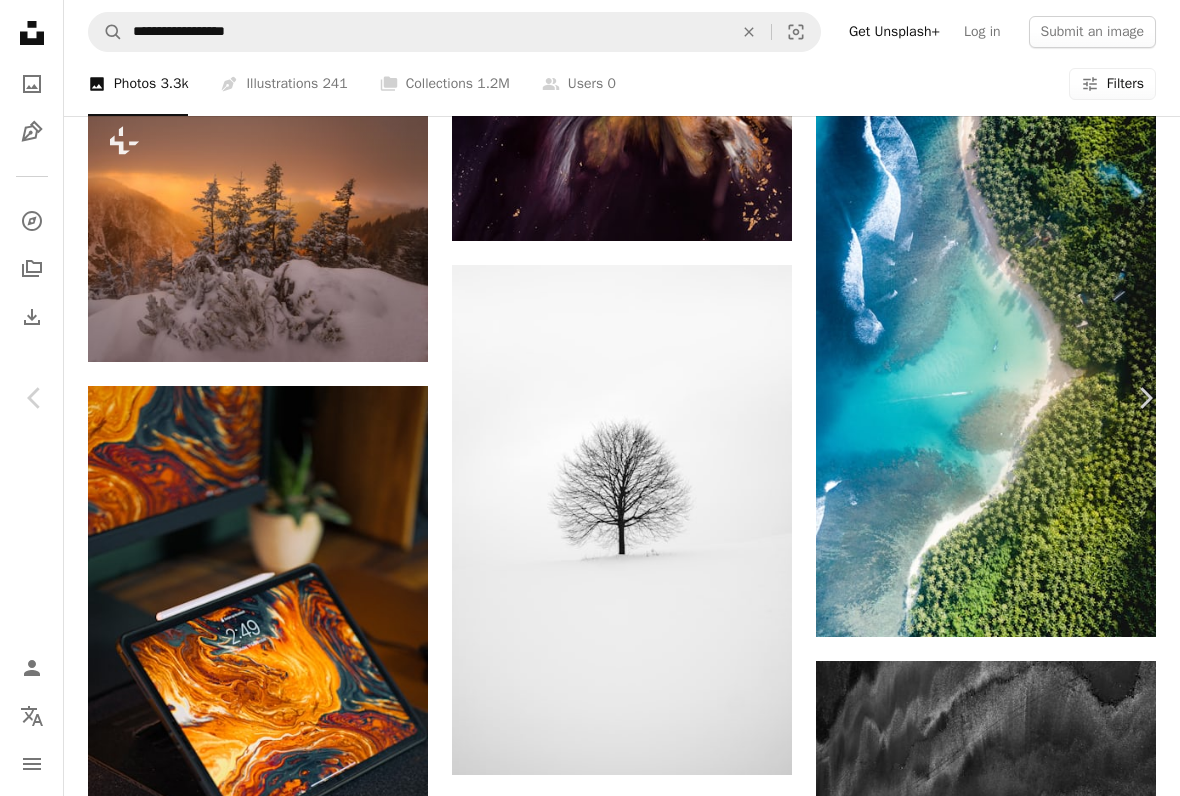 click on "Chevron right" at bounding box center [1145, 398] 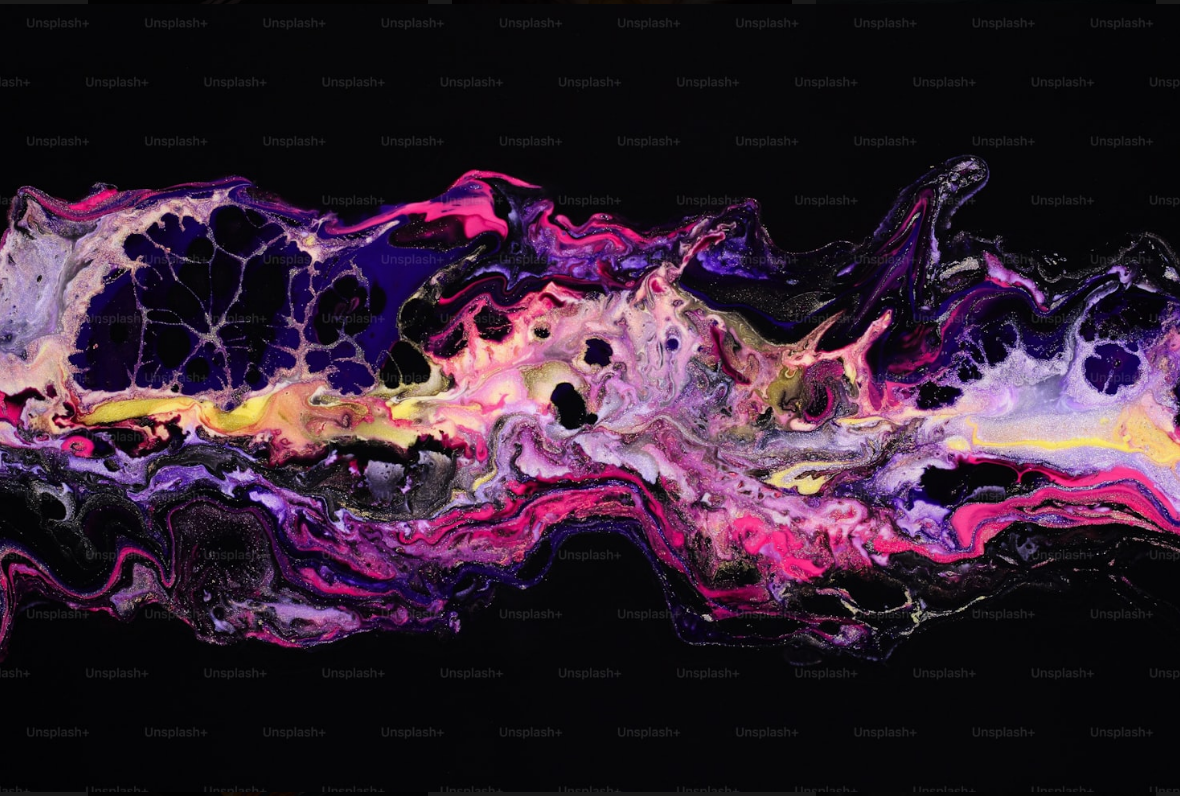 click at bounding box center [590, 398] 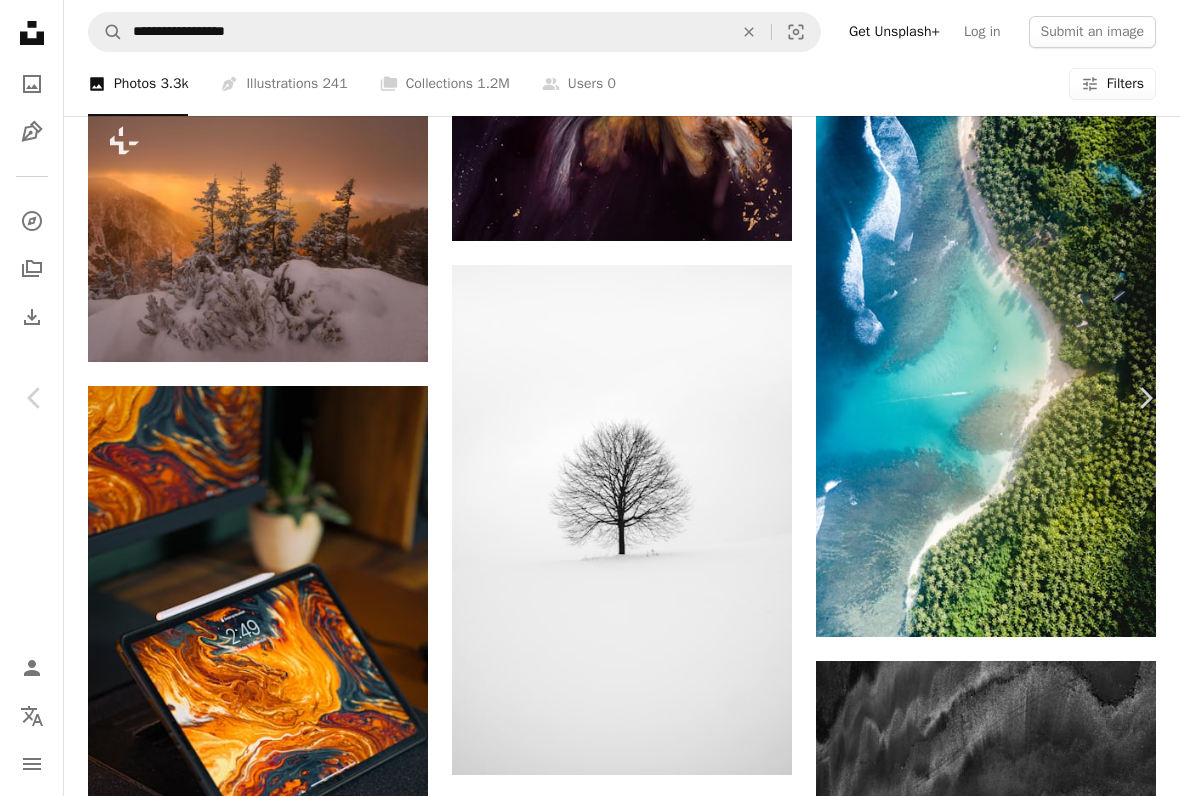 click at bounding box center [583, 7055] 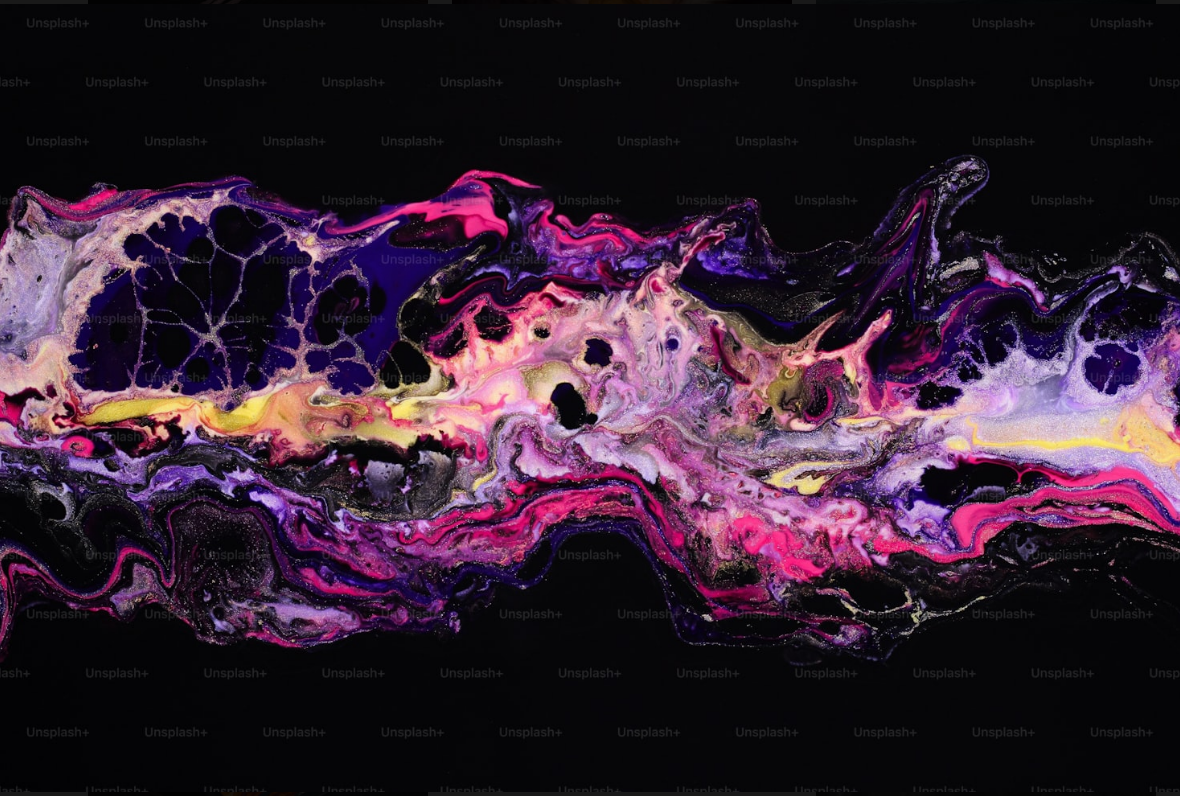 click at bounding box center (590, 398) 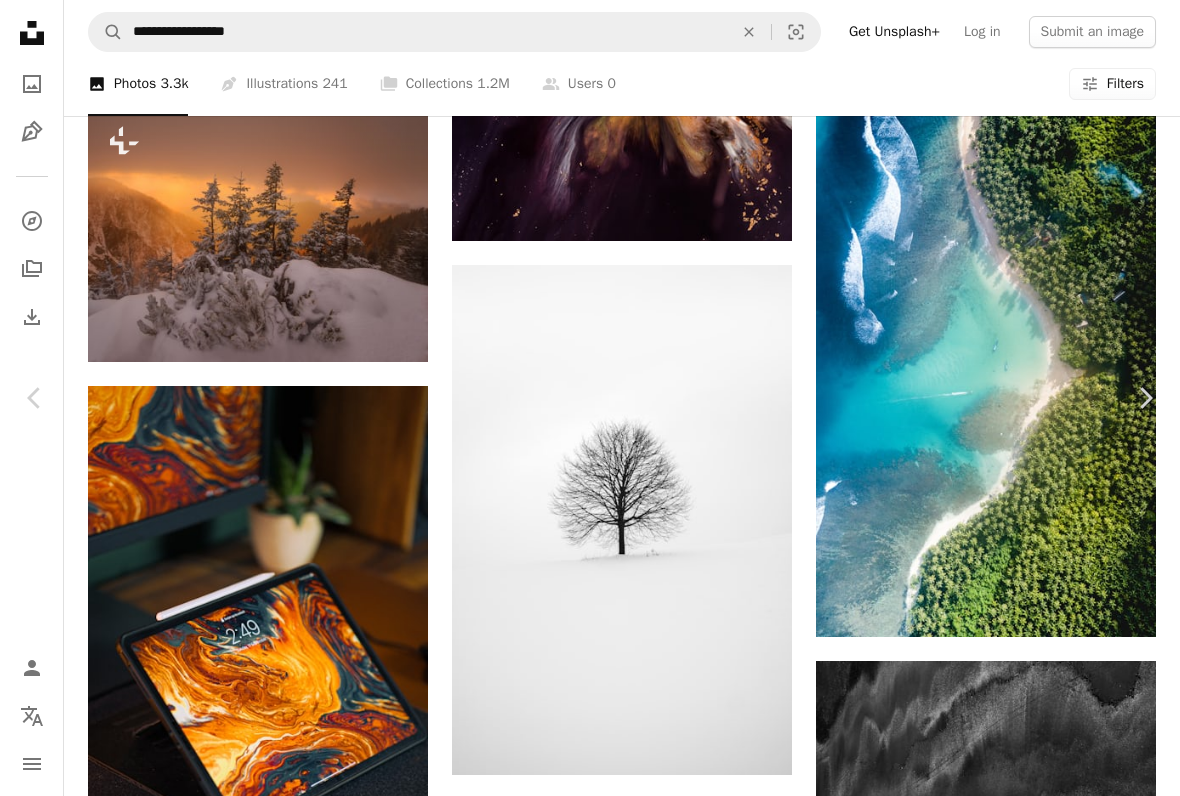 click on "An X shape Chevron left Chevron right [FIRST] [LAST] For  Unsplash+ A heart A plus sign Edit image   Plus sign for Unsplash+ A lock   Download Zoom in A forward-right arrow Share More Actions Calendar outlined Published on  September 30, 2022 Safety Licensed under the  Unsplash+ License background abstract texture art painting pattern colorful paint artwork modern art liquid vibrant abstraction fluid acrylic pouring pour flowing Backgrounds From this series Chevron right Plus sign for Unsplash+ Plus sign for Unsplash+ Plus sign for Unsplash+ Plus sign for Unsplash+ Plus sign for Unsplash+ Plus sign for Unsplash+ Plus sign for Unsplash+ Plus sign for Unsplash+ Plus sign for Unsplash+ Related images Plus sign for Unsplash+ A heart A plus sign [FIRST] [LAST] For  Unsplash+ A lock   Download Plus sign for Unsplash+ A heart A plus sign [FIRST] [LAST] For  Unsplash+ A lock   Download Plus sign for Unsplash+ A heart A plus sign [FIRST] [LAST] For  Unsplash+ A lock   Download A heart For" at bounding box center (590, 7055) 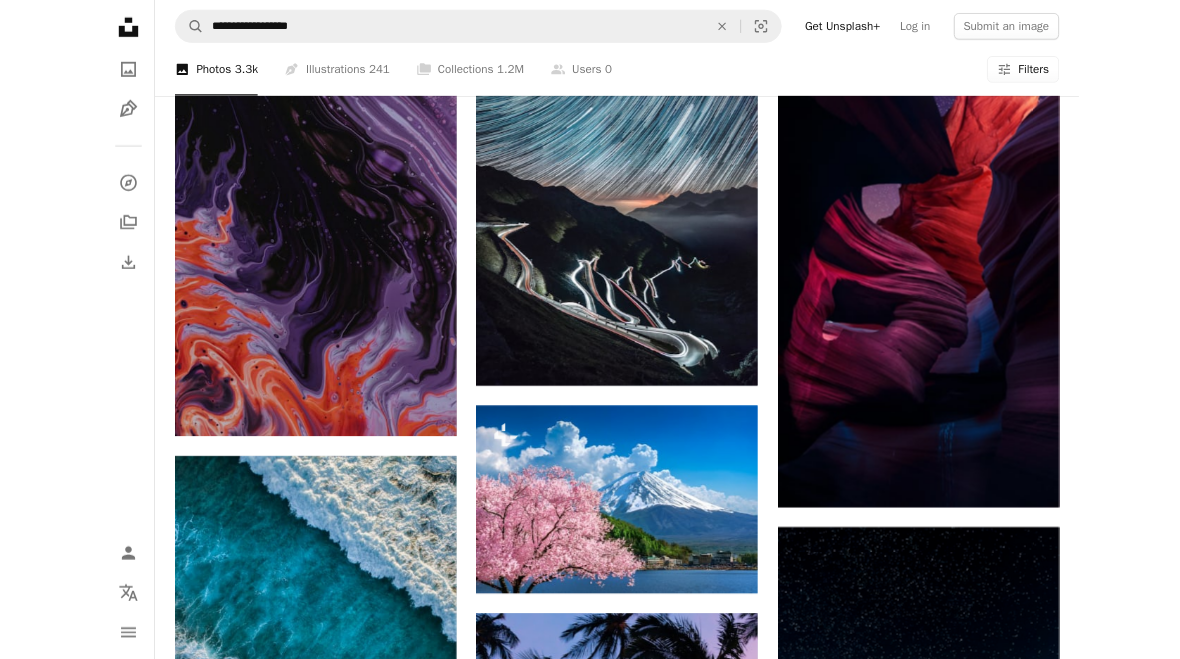 scroll, scrollTop: 3108, scrollLeft: 0, axis: vertical 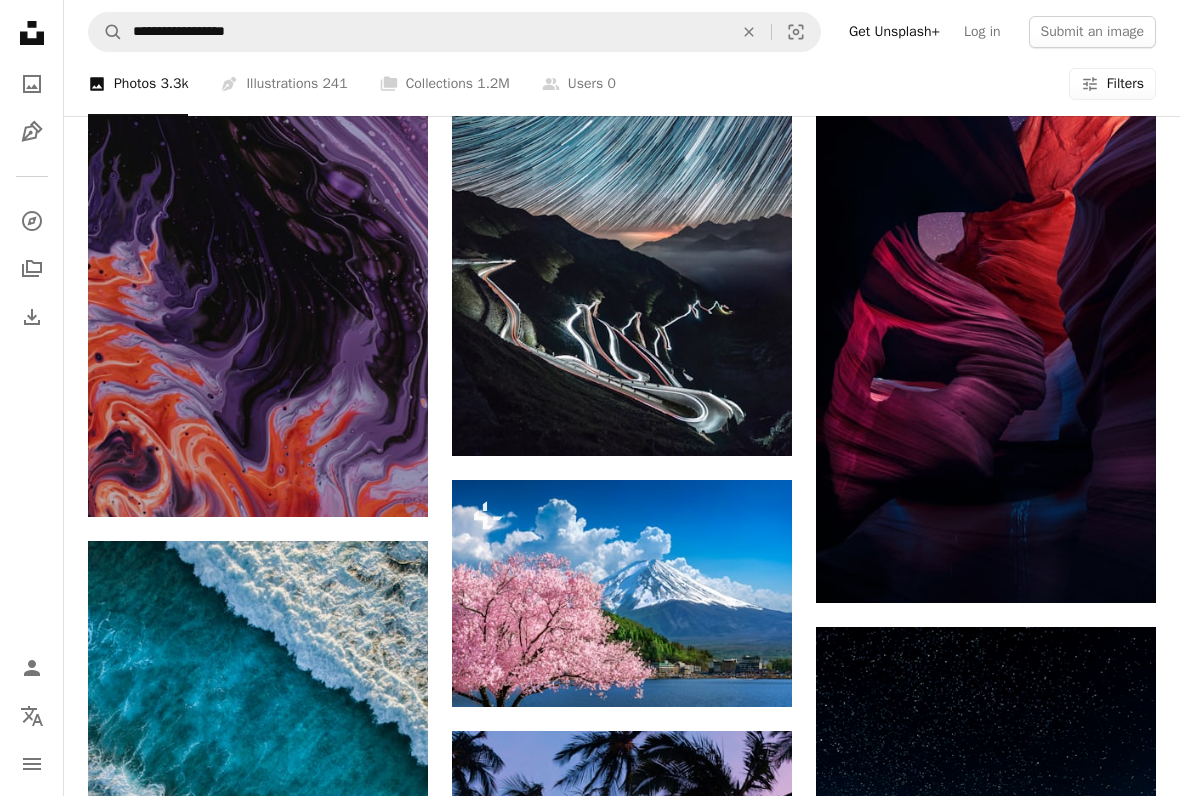 click at bounding box center (622, 201) 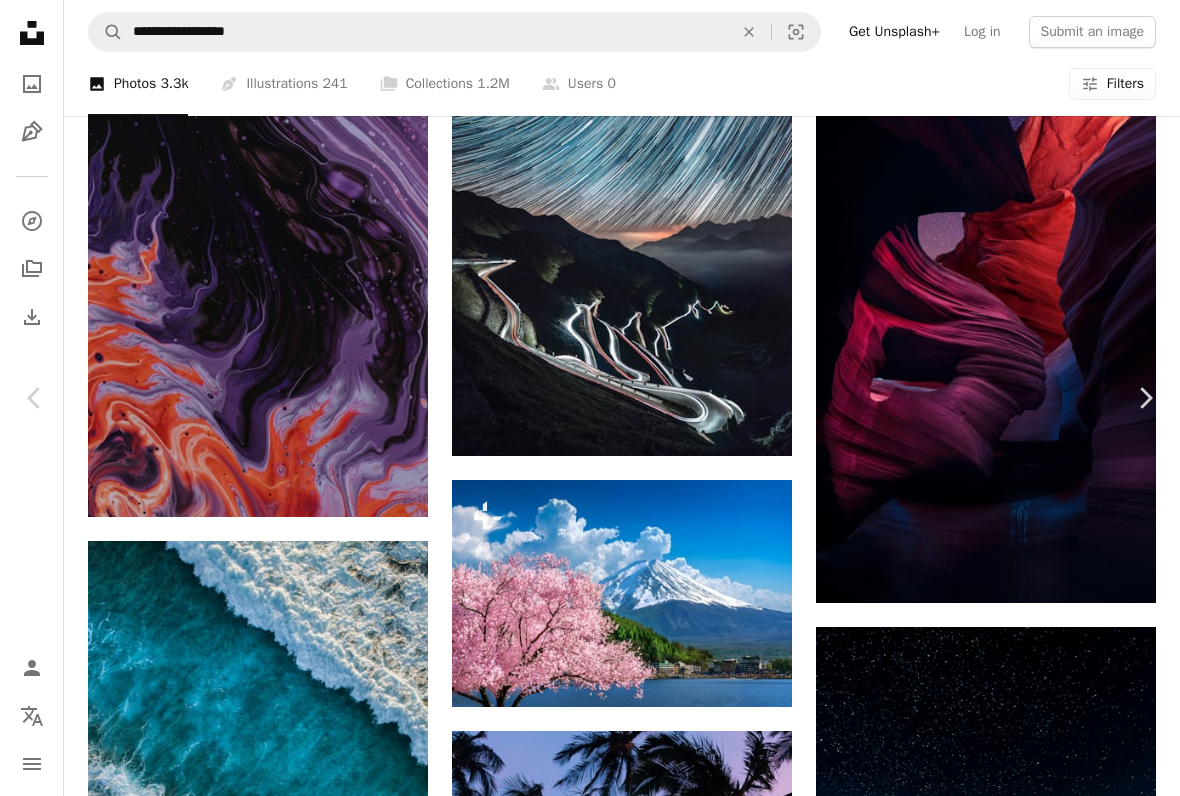 click on "Download free" at bounding box center [981, 5068] 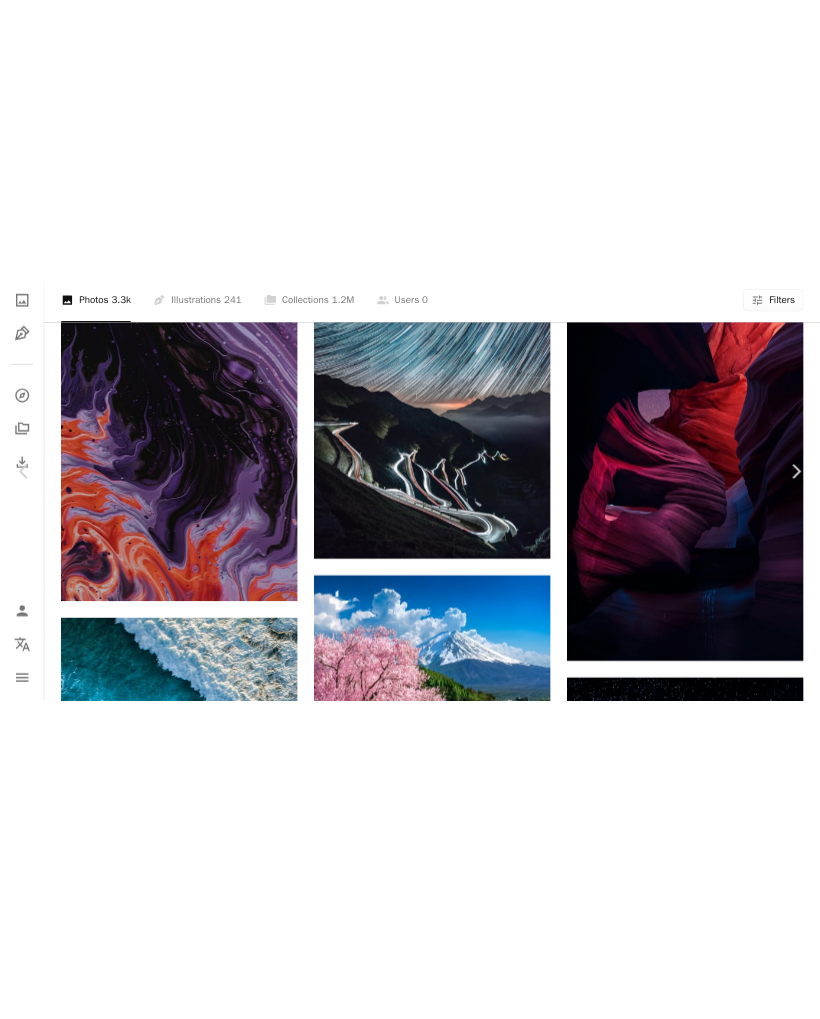 scroll, scrollTop: 3164, scrollLeft: 0, axis: vertical 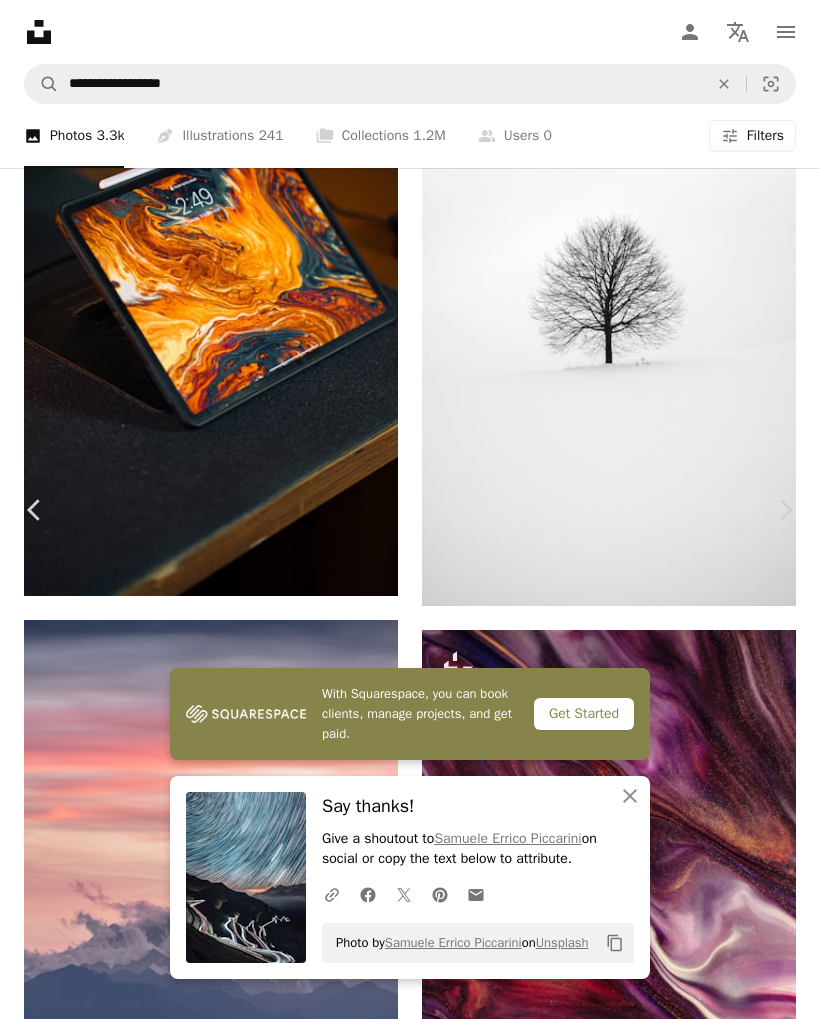 click on "An X shape Chevron left Chevron right With Squarespace, you can book clients, manage projects, and get paid. Get Started An X shape Close Say thanks! Give a shoutout to  [FIRST] [LAST]  on social or copy the text below to attribute. A URL sharing icon (chains) Facebook icon X (formerly Twitter) icon Pinterest icon An envelope Photo by  [FIRST] [LAST]  on  Unsplash
Copy content [FIRST] [LAST] [FIRST][LAST] A heart A plus sign Edit image   Plus sign for Unsplash+ Download free Chevron down Zoom in Photos ,  Nature ,  Wallpapers A forward-right arrow Share Info icon Info More Actions One night adventure in the beautiful Passo dello Stelvio in north of Italy, over 30 road bends, 18 shots of 30 seconds for the car lights on the road and 1 hour timelapse for the startrail. A map marker Passo dello Stelvio, Italy Calendar outlined Published on  August 22, 2017 Safety Free to use under the  Unsplash License wallpaper sunset road" at bounding box center [410, 9245] 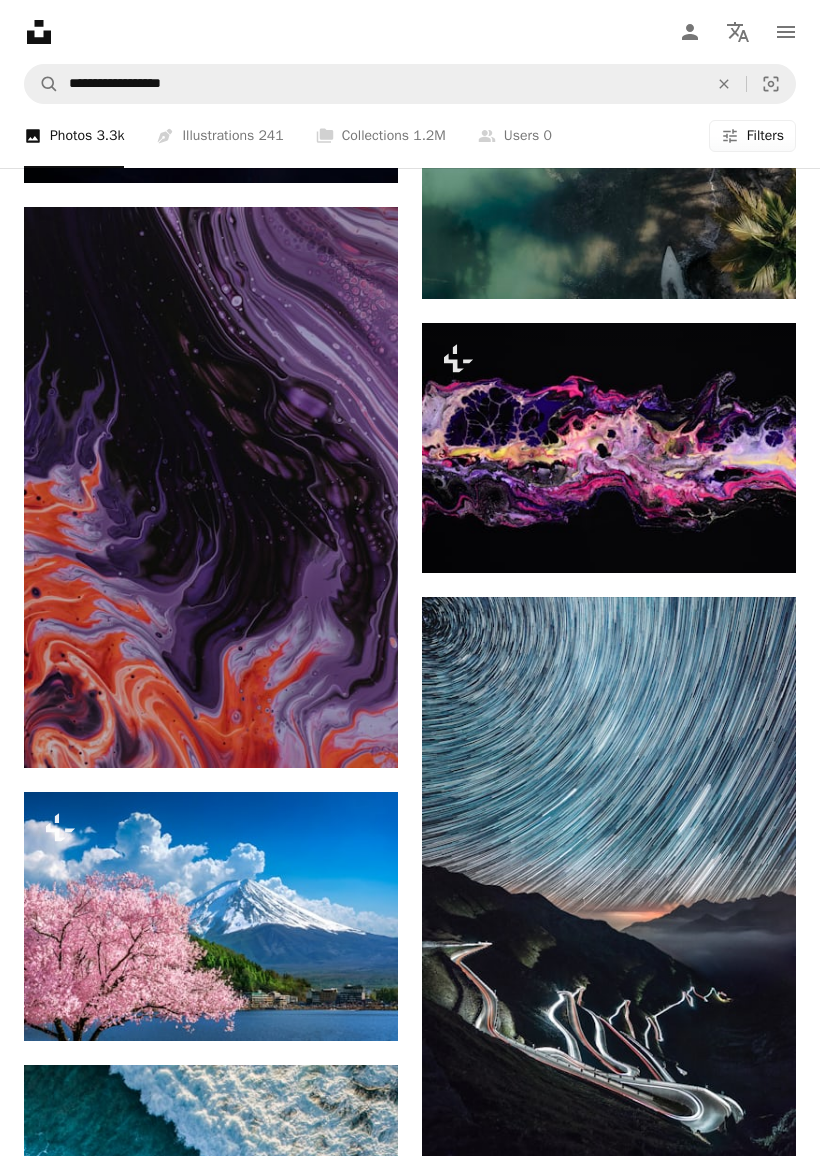 scroll, scrollTop: 4742, scrollLeft: 0, axis: vertical 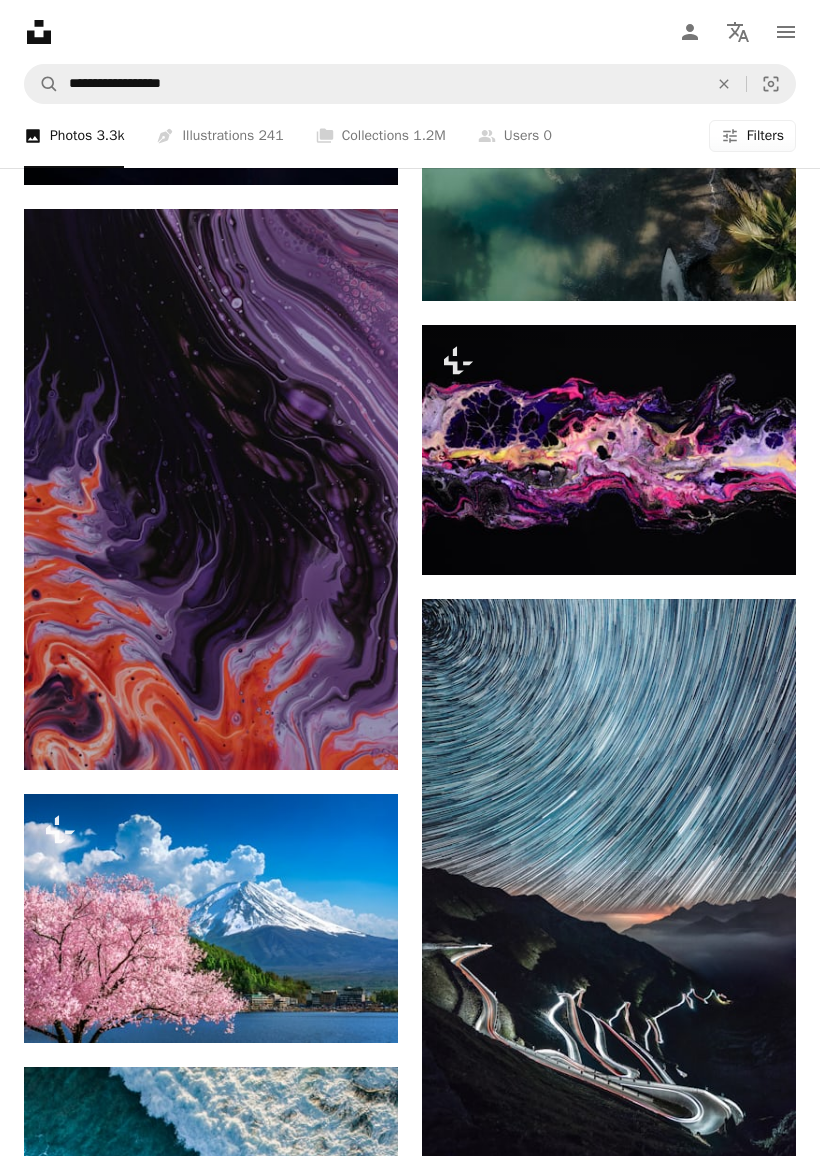 click at bounding box center (211, 489) 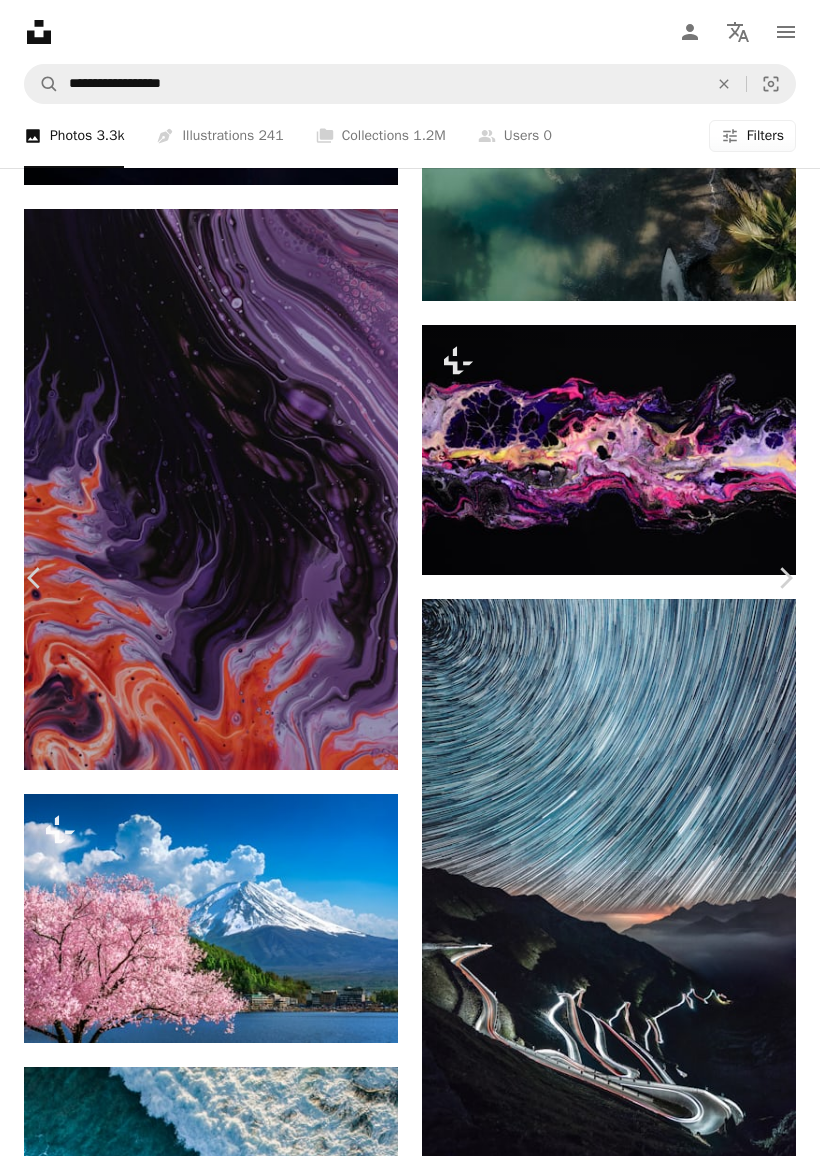 click on "Download free" at bounding box center (621, 7205) 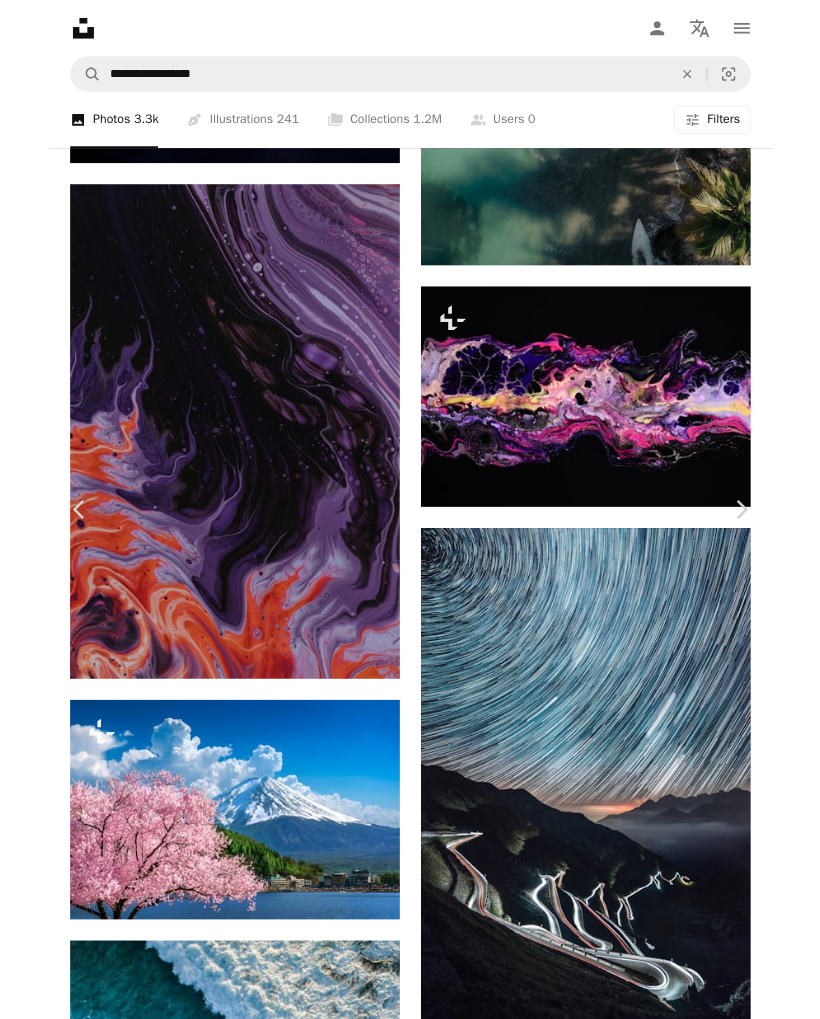 scroll, scrollTop: 4798, scrollLeft: 0, axis: vertical 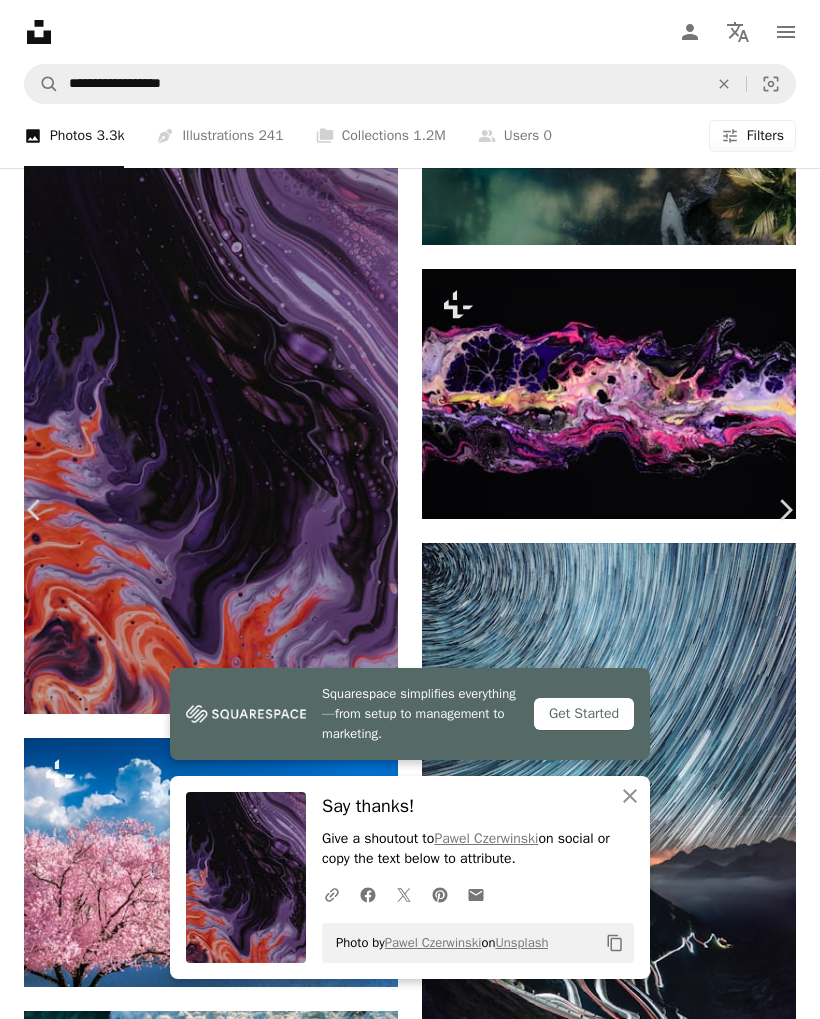 click on "An X shape Chevron left Chevron right Squarespace simplifies everything—from setup to management to marketing. Get Started An X shape Close Say thanks! Give a shoutout to  [FIRST] [LAST]  on social or copy the text below to attribute. A URL sharing icon (chains) Facebook icon X (formerly Twitter) icon Pinterest icon An envelope Photo by  [FIRST] [LAST]  on  Unsplash
Copy content [FIRST] [LAST] [USERNAME] A heart A plus sign Edit image   Plus sign for Unsplash+ Download free Chevron down Zoom in Views 32,667,858 Downloads 344,565 Featured in Photos ,  Wallpapers A forward-right arrow Share Info icon Info More Actions Calendar outlined Published on  April 17, 2019 Camera Canon, EOS 77D Safety Free to use under the  Unsplash License abstract texture dark pattern red abstract background wallpapers backgrounds violet zoom backgrounds acrylic paint painted wallpaper background art black painting phone wall design Free images Browse premium related images on iStock  |  View more on iStock  ↗" at bounding box center [410, 7611] 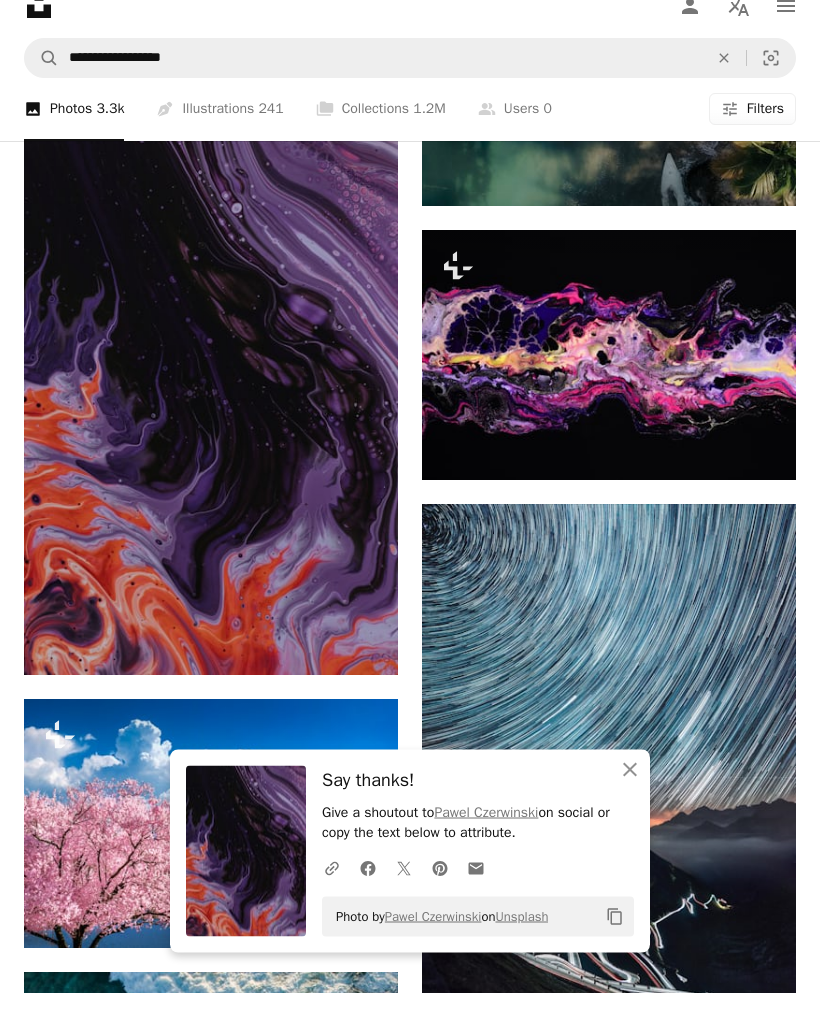 scroll, scrollTop: 4837, scrollLeft: 0, axis: vertical 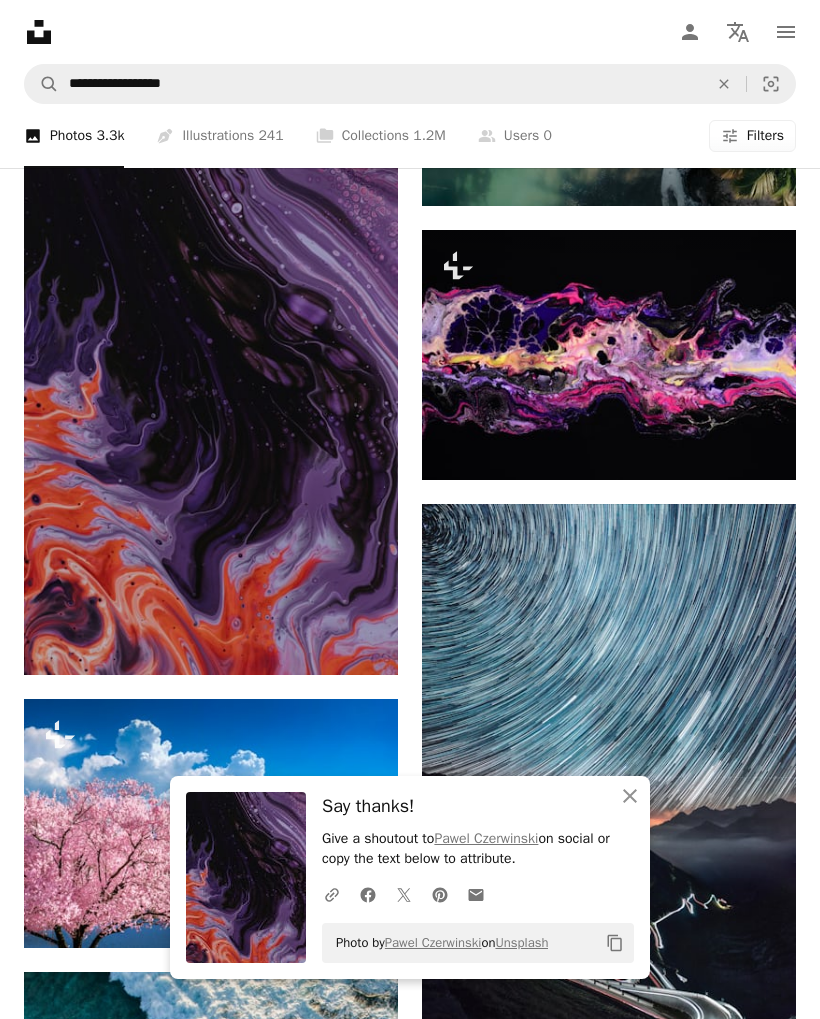 click at bounding box center (609, 355) 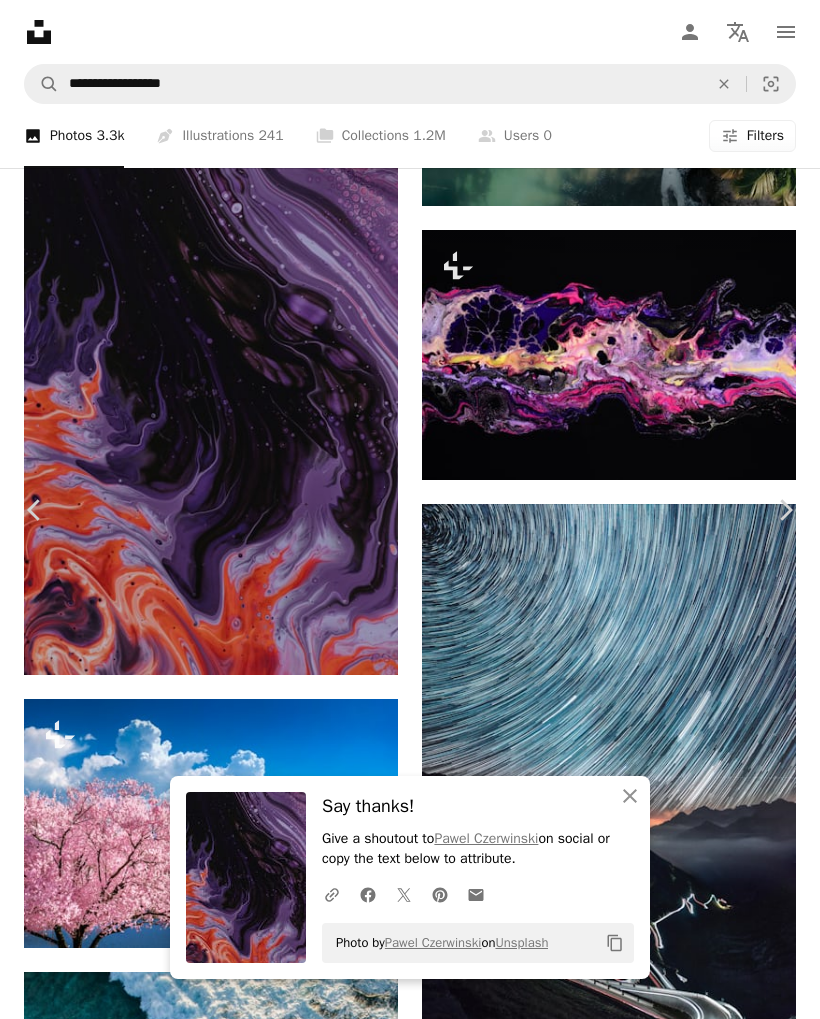 click at bounding box center [402, 7356] 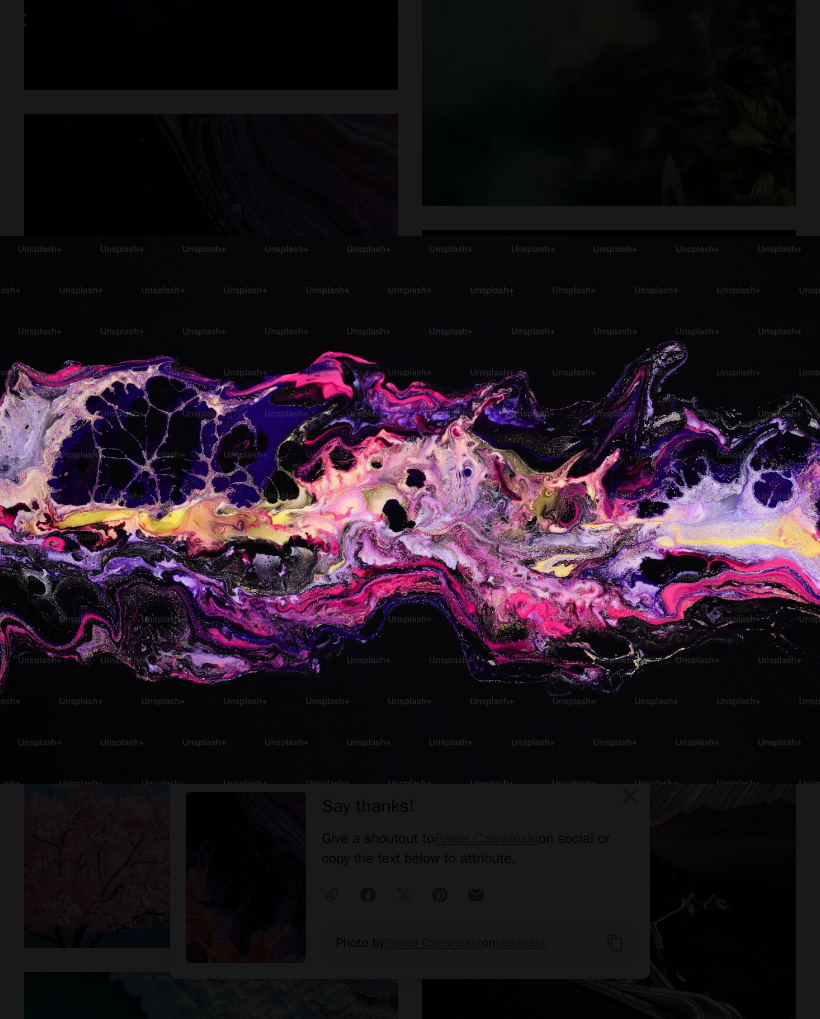 click at bounding box center (410, 509) 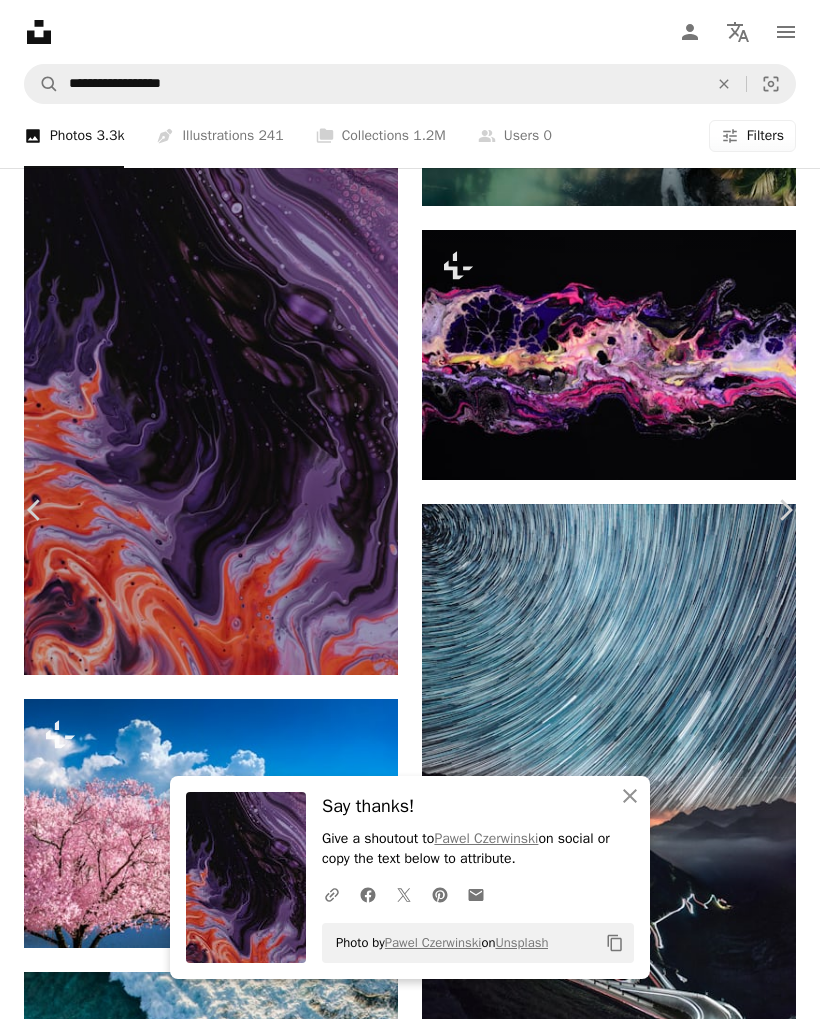 click on "An X shape Chevron left Chevron right An X shape Close Say thanks! Give a shoutout to  [PERSON]  on social or copy the text below to attribute. A URL sharing icon (chains) Facebook icon X (formerly Twitter) icon Pinterest icon An envelope Photo by  [PERSON]  on  Unsplash
Copy content [PERSON] For  Unsplash+ A heart A plus sign Edit image   Plus sign for Unsplash+ A lock   Download Zoom in A forward-right arrow Share More Actions Calendar outlined Published on  [DATE], [YEAR] Safety Licensed under the  Unsplash+ License background abstract texture art painting pattern colorful paint artwork modern art liquid vibrant abstraction fluid acrylic pouring pour flowing Backgrounds From this series Chevron right Plus sign for Unsplash+ Plus sign for Unsplash+ Plus sign for Unsplash+ Plus sign for Unsplash+ Plus sign for Unsplash+ Plus sign for Unsplash+ Plus sign for Unsplash+ Plus sign for Unsplash+ Plus sign for Unsplash+ Plus sign for Unsplash+ Related images A heart A plus sign" at bounding box center (410, 7572) 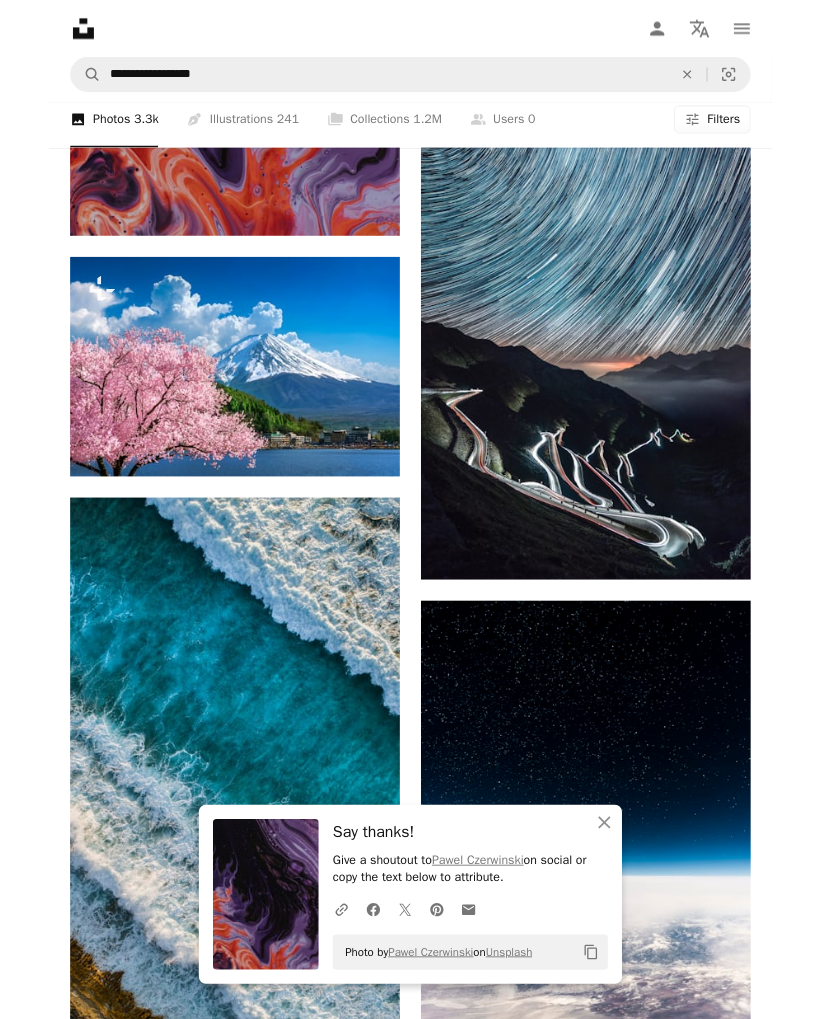 scroll, scrollTop: 5271, scrollLeft: 0, axis: vertical 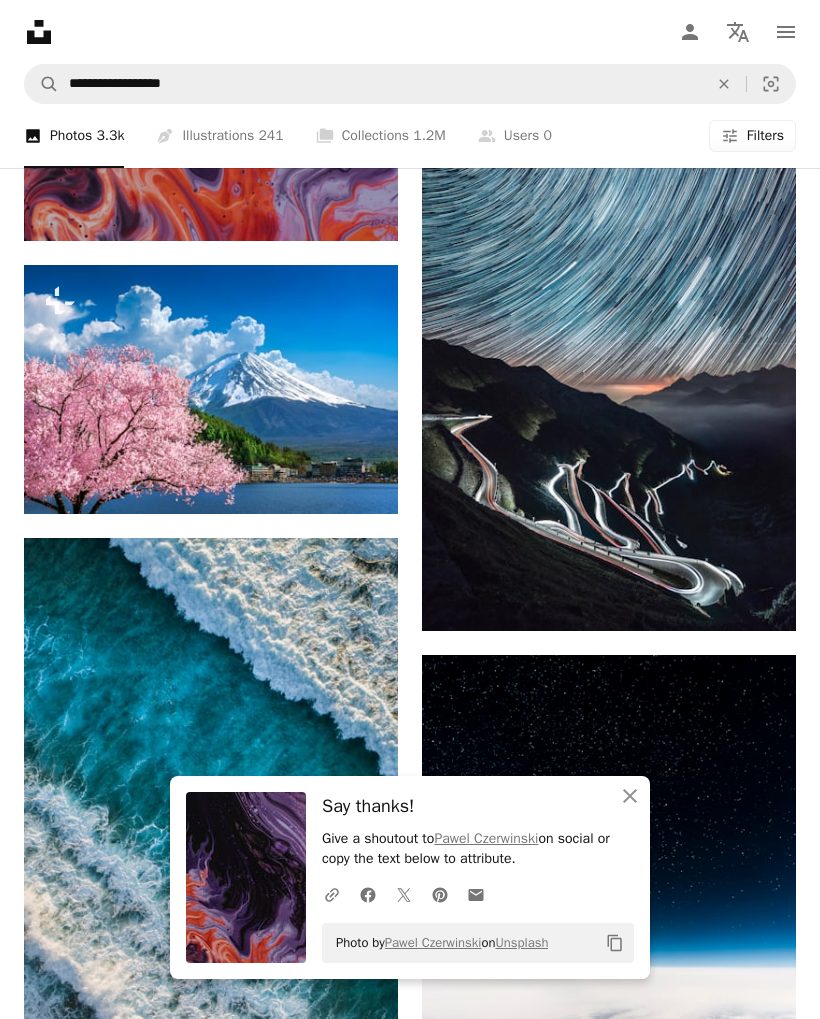 click at bounding box center [211, 390] 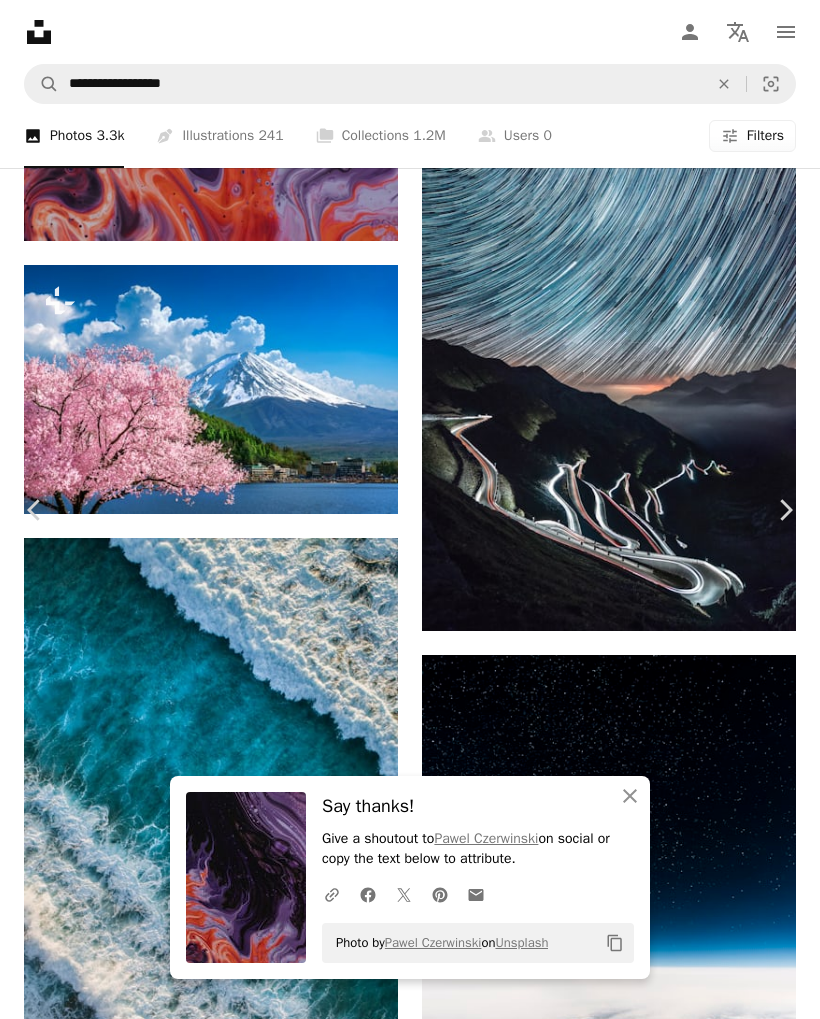 click at bounding box center [402, 6922] 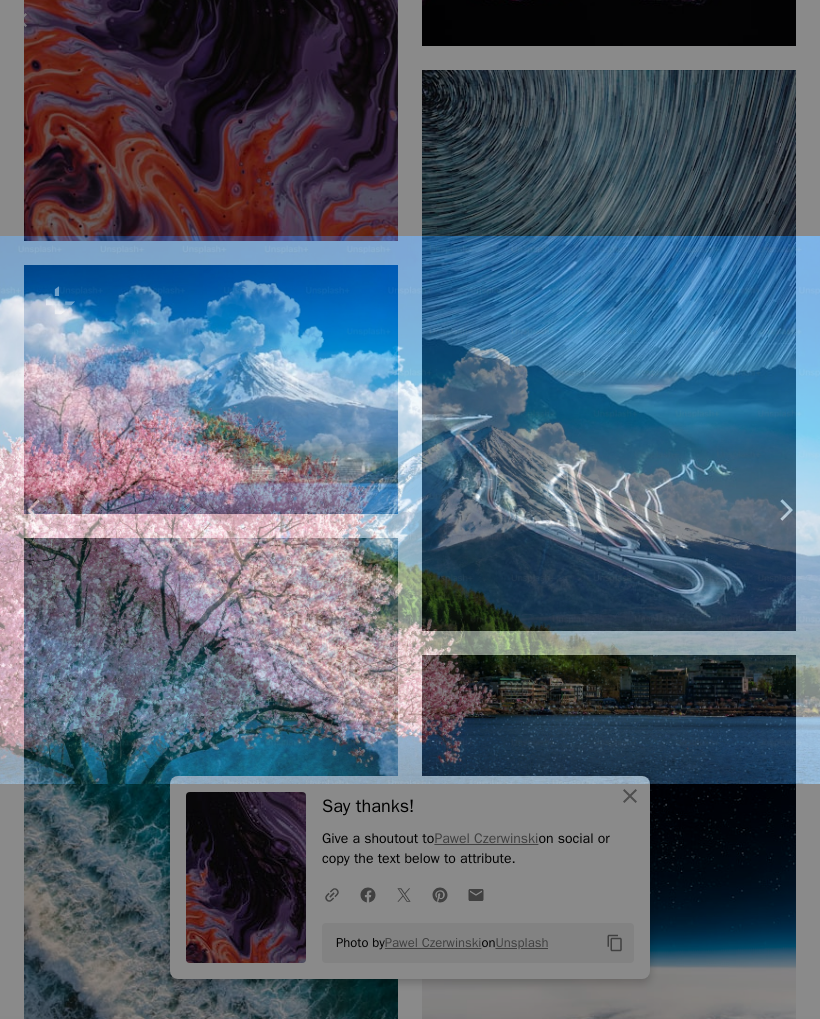 click at bounding box center (410, 510) 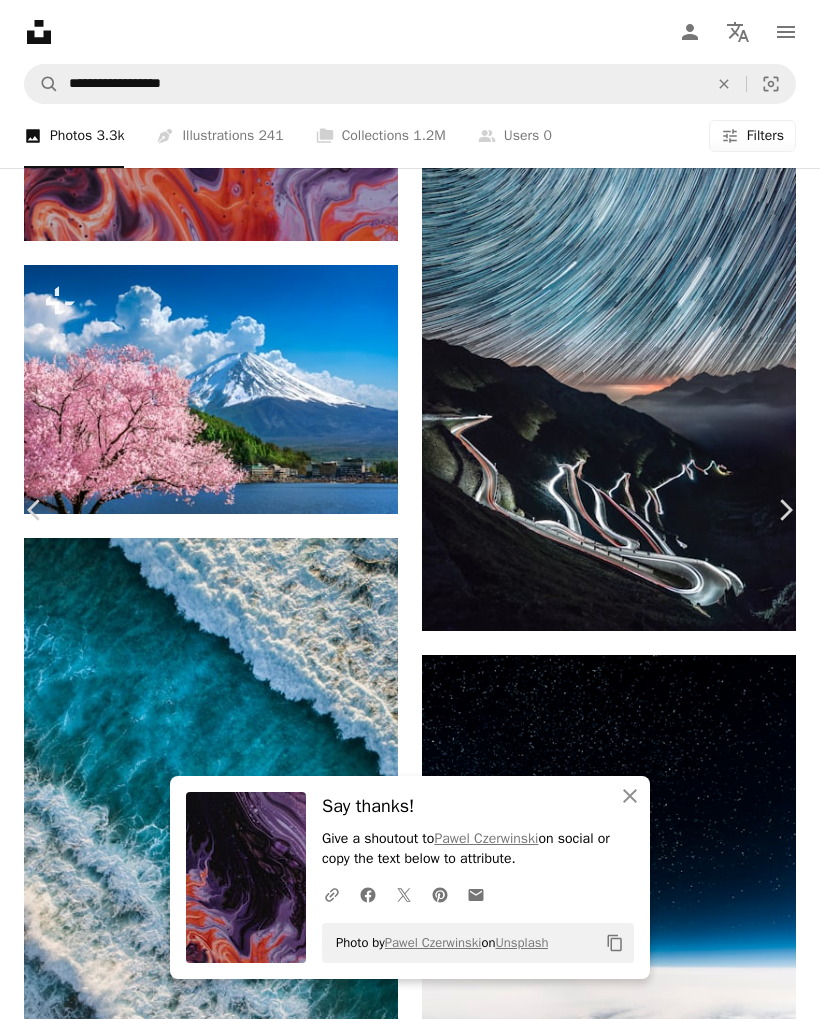 click at bounding box center [402, 6922] 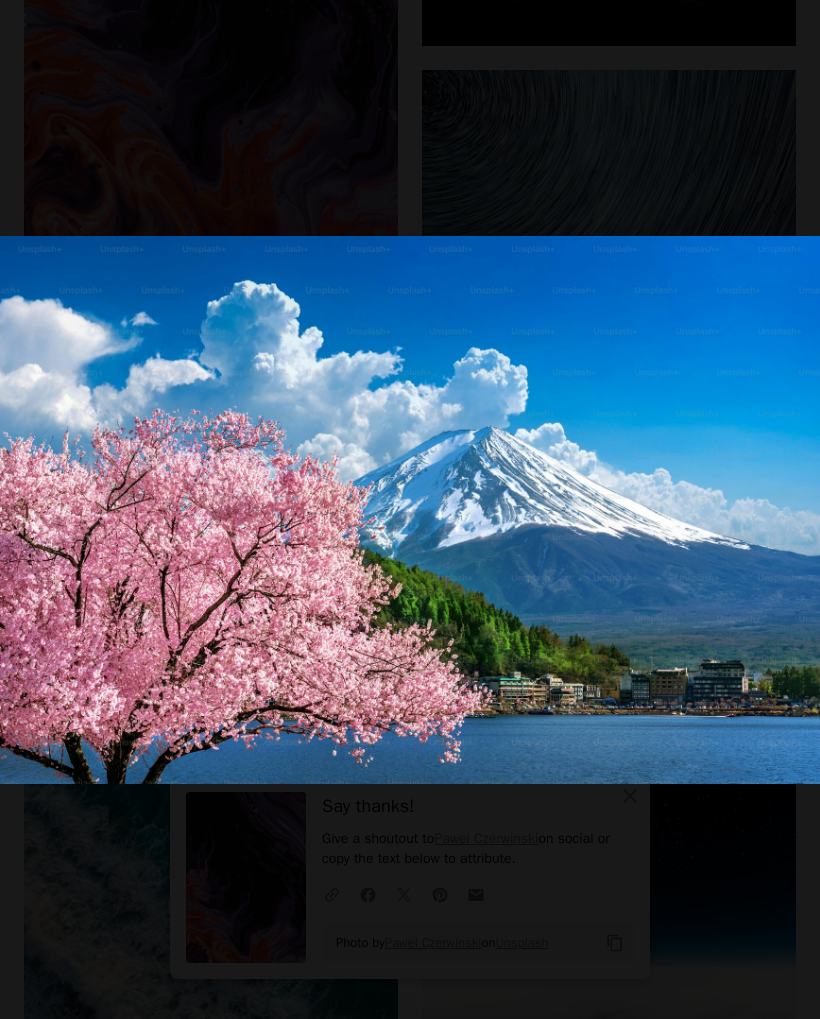 click at bounding box center [410, 509] 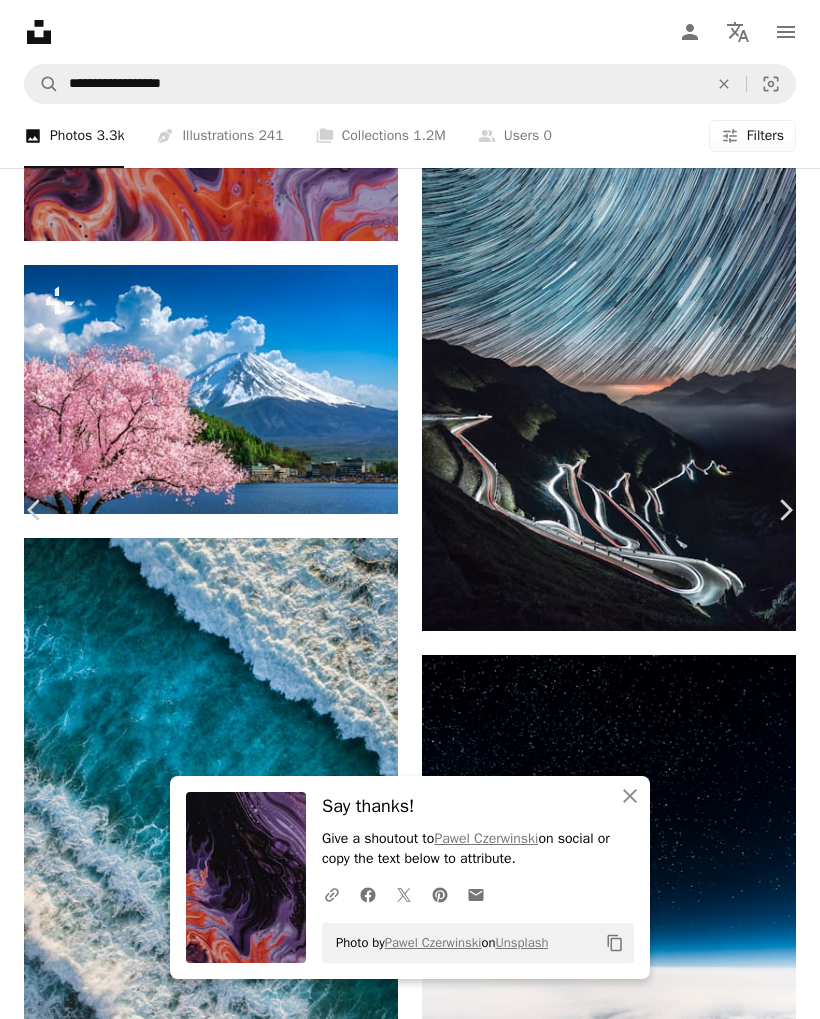 click on "An X shape Chevron left Chevron right An X shape Close Say thanks! Give a shoutout to  [FIRST] [LAST]  on social or copy the text below to attribute. A URL sharing icon (chains) Facebook icon X (formerly Twitter) icon Pinterest icon An envelope Photo by  [FIRST] [LAST]  on  Unsplash
Copy content [FIRST] [LAST] Available for hire A checkmark inside of a circle A heart A plus sign Edit image   Plus sign for Unsplash+ Download free Chevron down Zoom in A forward-right arrow Share More Actions Calendar outlined Published on  August 31, 2022 Safety Licensed under the  Unsplash+ License travel sunset snow photography beauty lake cherry blossom tourist twilight season mt. fuji famous place lake kawaguchi Free stock photos Related images Plus sign for Unsplash+ A heart A plus sign Getty Images For  Unsplash+ A lock   Download Plus sign for Unsplash+ A heart A plus sign [FIRST] [LAST] For  Unsplash+ A lock   Download Plus sign for Unsplash+ A heart A plus sign [FIRST] [LAST] For  Unsplash+ A lock   Download Plus sign for Unsplash+ A heart A plus sign" at bounding box center (410, 7138) 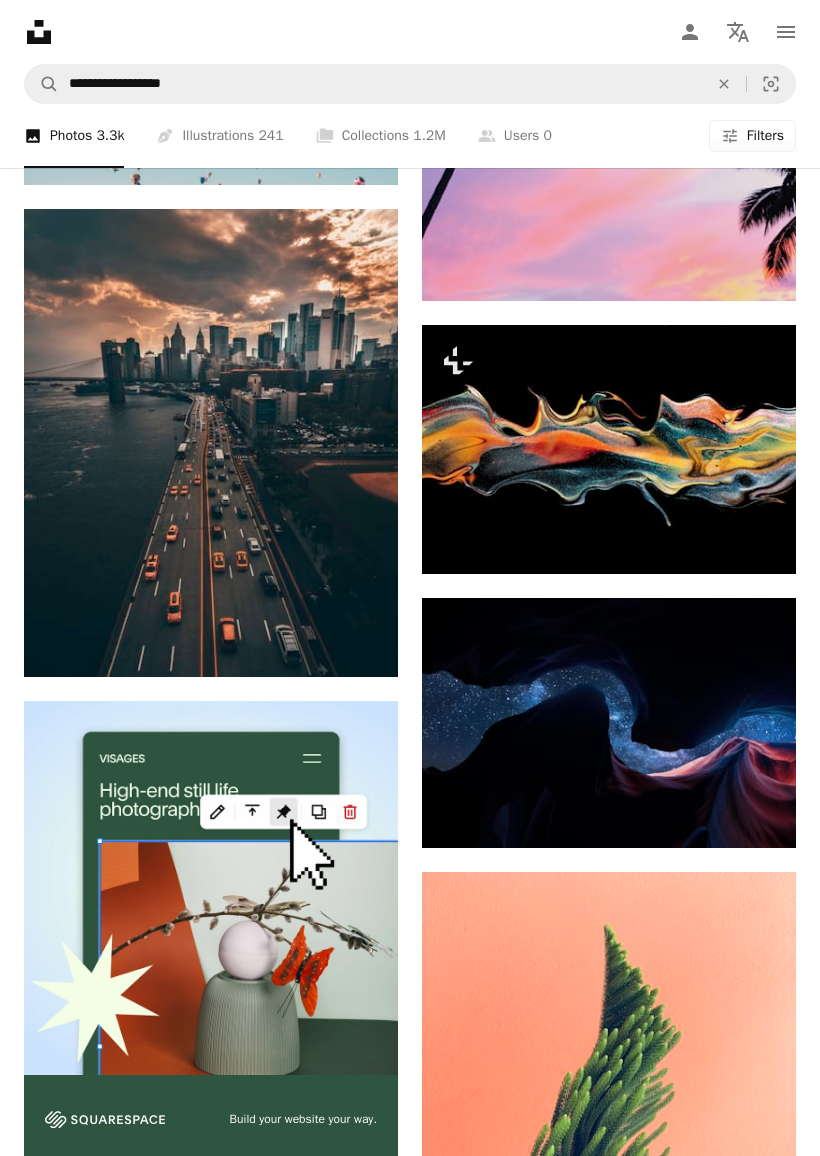 scroll, scrollTop: 6878, scrollLeft: 0, axis: vertical 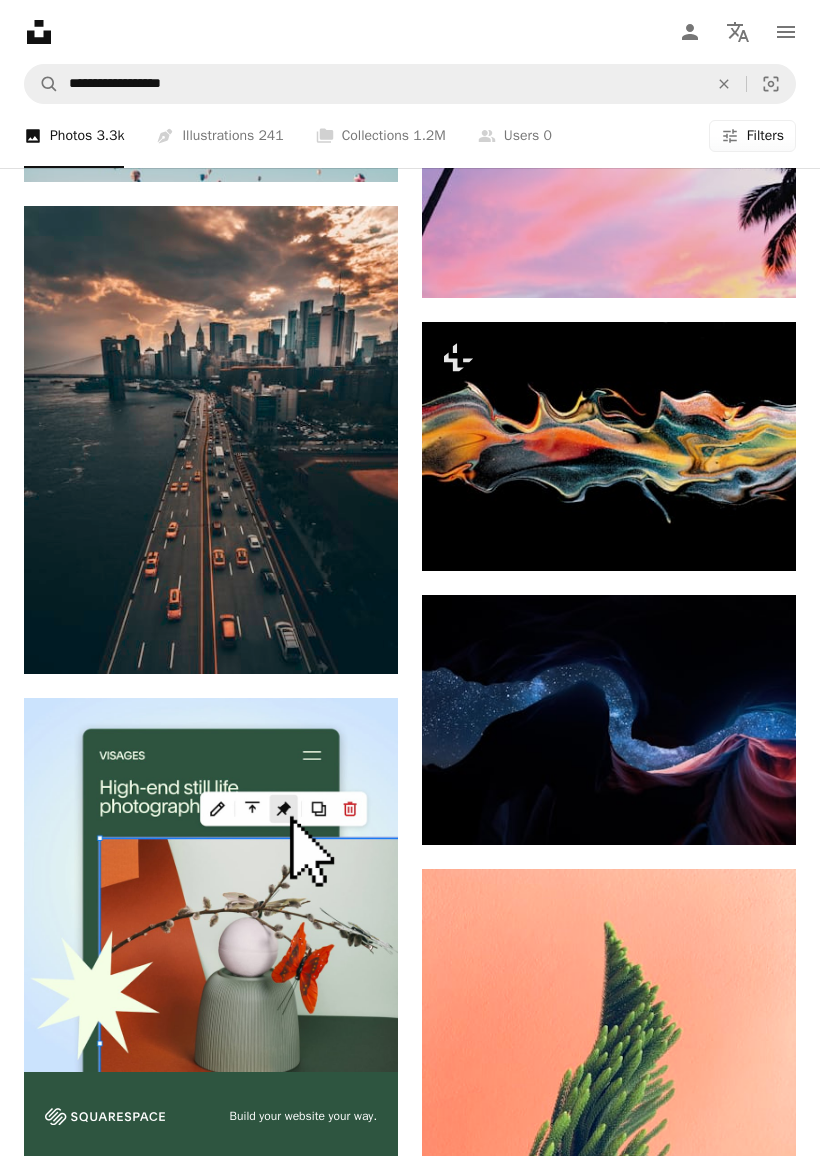 click at bounding box center [211, 440] 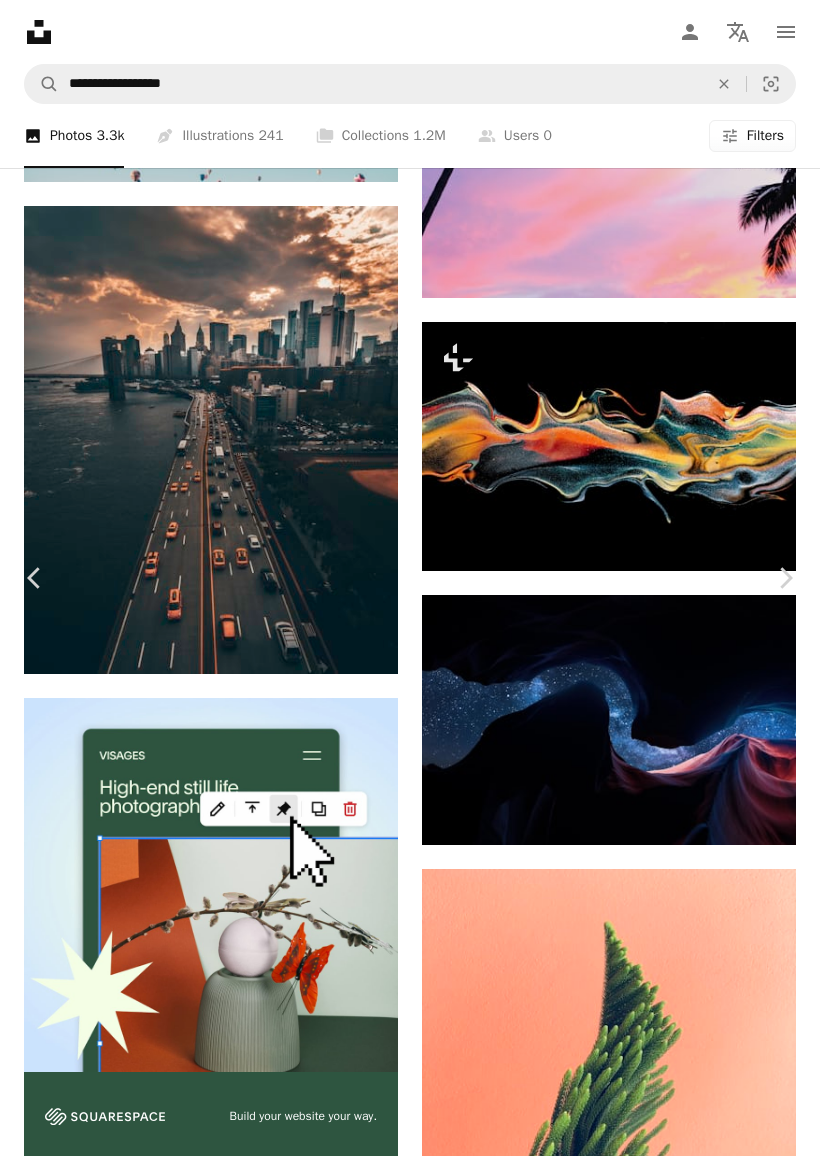click on "Download free" at bounding box center (621, 5069) 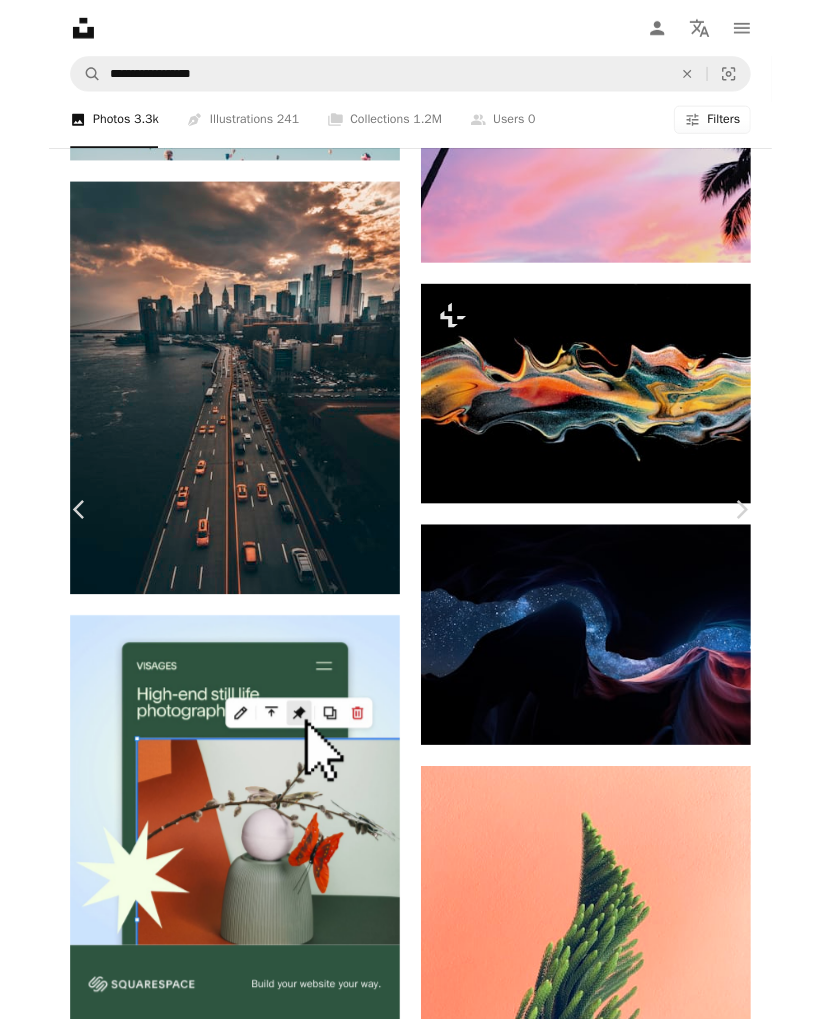 scroll, scrollTop: 6934, scrollLeft: 0, axis: vertical 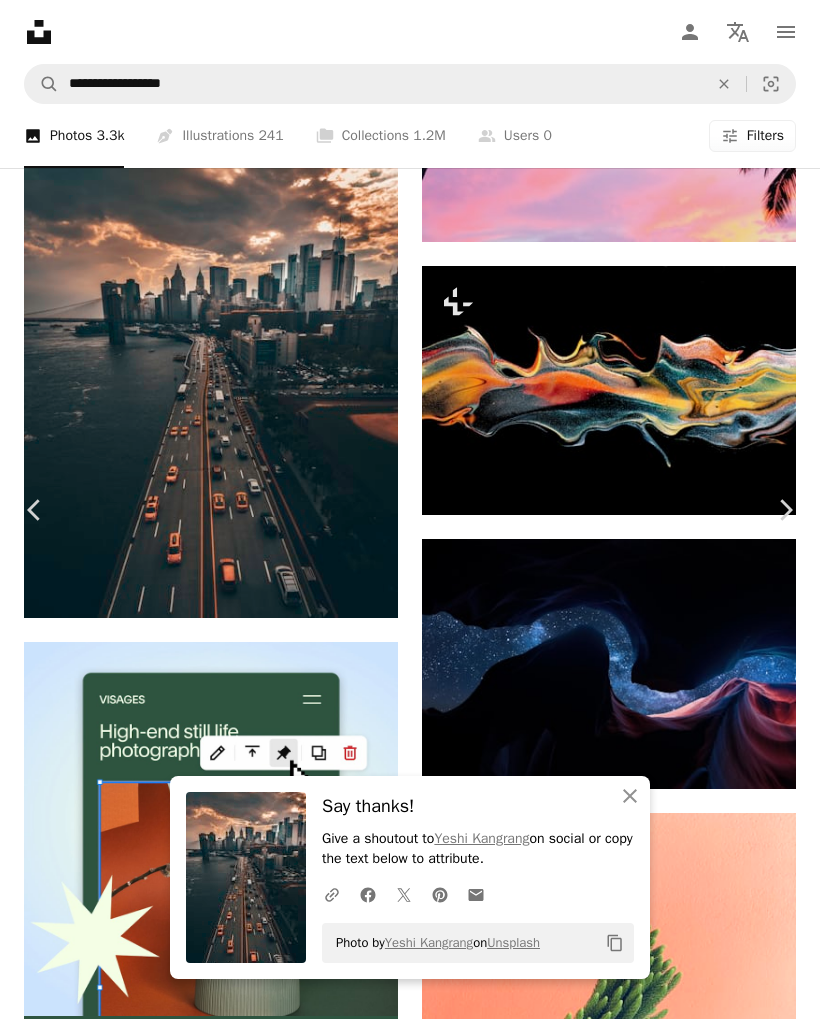 click on "An X shape Chevron left Chevron right An X shape Close Say thanks! Give a shoutout to  [PERSON]  on social or copy the text below to attribute. A URL sharing icon (chains) Facebook icon X (formerly Twitter) icon Pinterest icon An envelope Photo by  [PERSON]  on  Unsplash
Copy content [PERSON] [PERSON] A heart A plus sign Edit image   Plus sign for Unsplash+ Download free Chevron down Zoom in Views 34,909,317 Downloads 539,570 Featured in Photos ,  Travel A forward-right arrow Share Info icon Info More Actions manhattan madness Calendar outlined Published on  [DATE], [YEAR] Camera NIKON CORPORATION, NIKON D3200 Safety Free to use under the  Unsplash License building city sunset road cars sun clouds street new york city sunlight taxi roads manhattan bridges iphone wallpapers waterfront manhattan bridge iphone backgrounds taxis lanes Free pictures Browse premium related images on iStock  |  Save 20% with code UNSPLASH20 View more on iStock  ↗ Related images A heart A plus sign" at bounding box center [410, 5475] 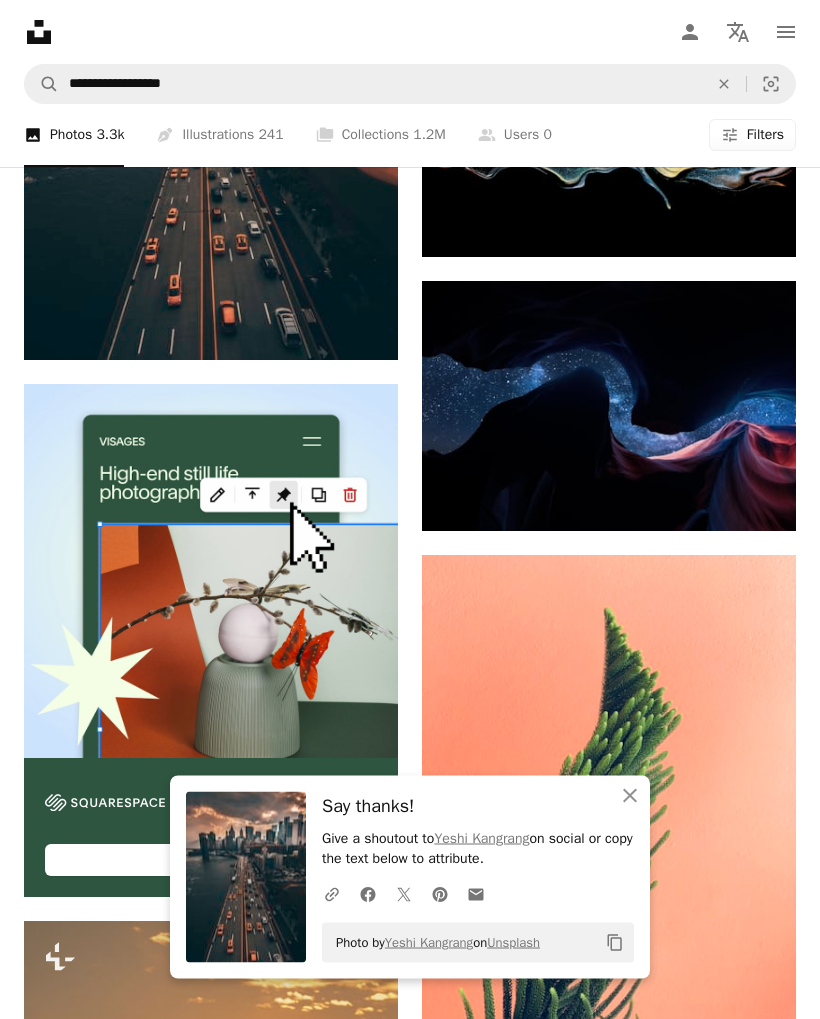 scroll, scrollTop: 7192, scrollLeft: 0, axis: vertical 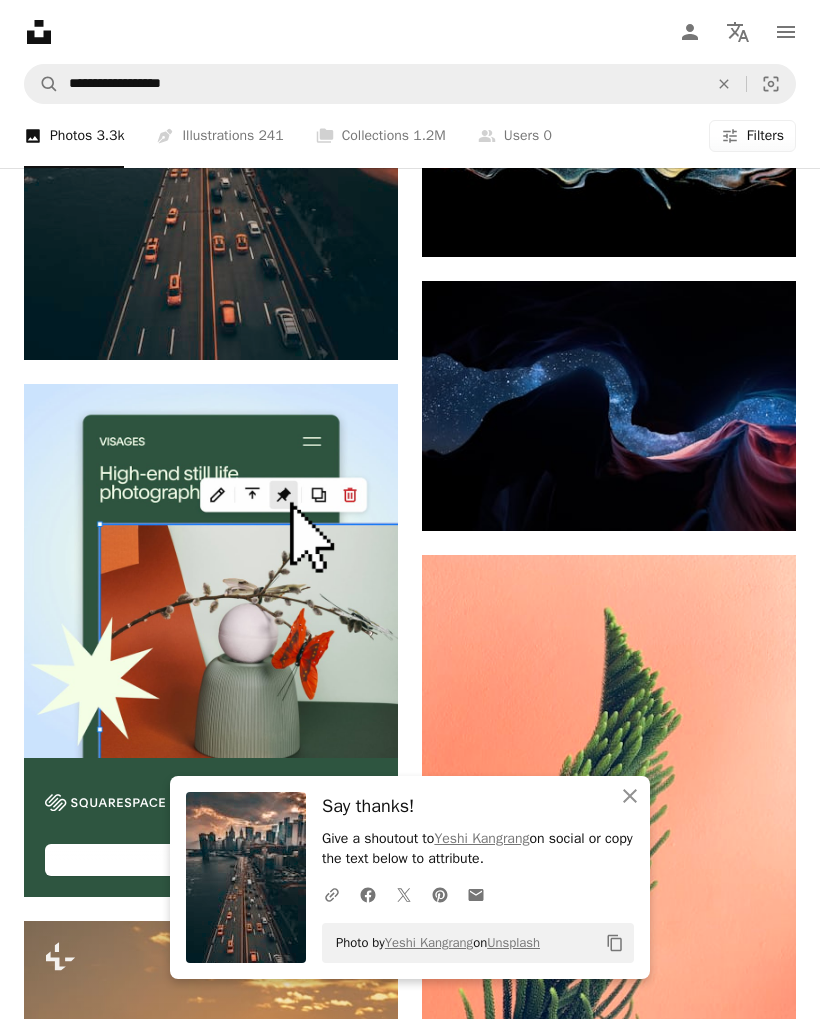 click at bounding box center [609, 406] 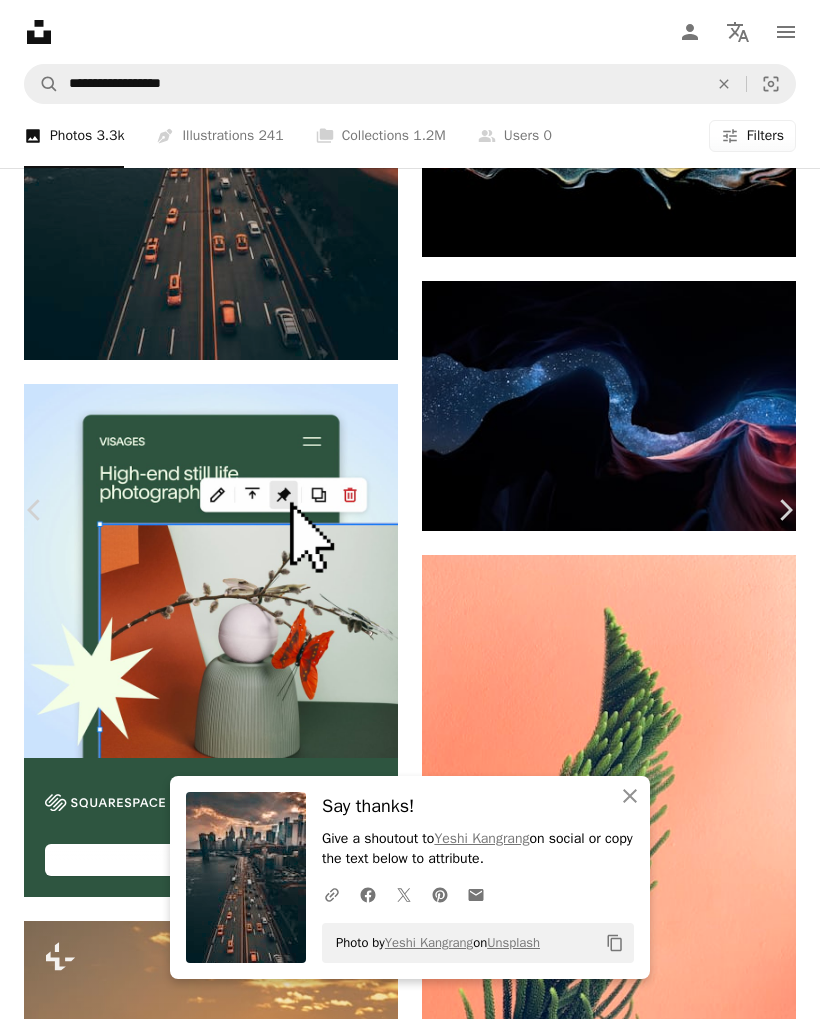 click on "Download free" at bounding box center (621, 4755) 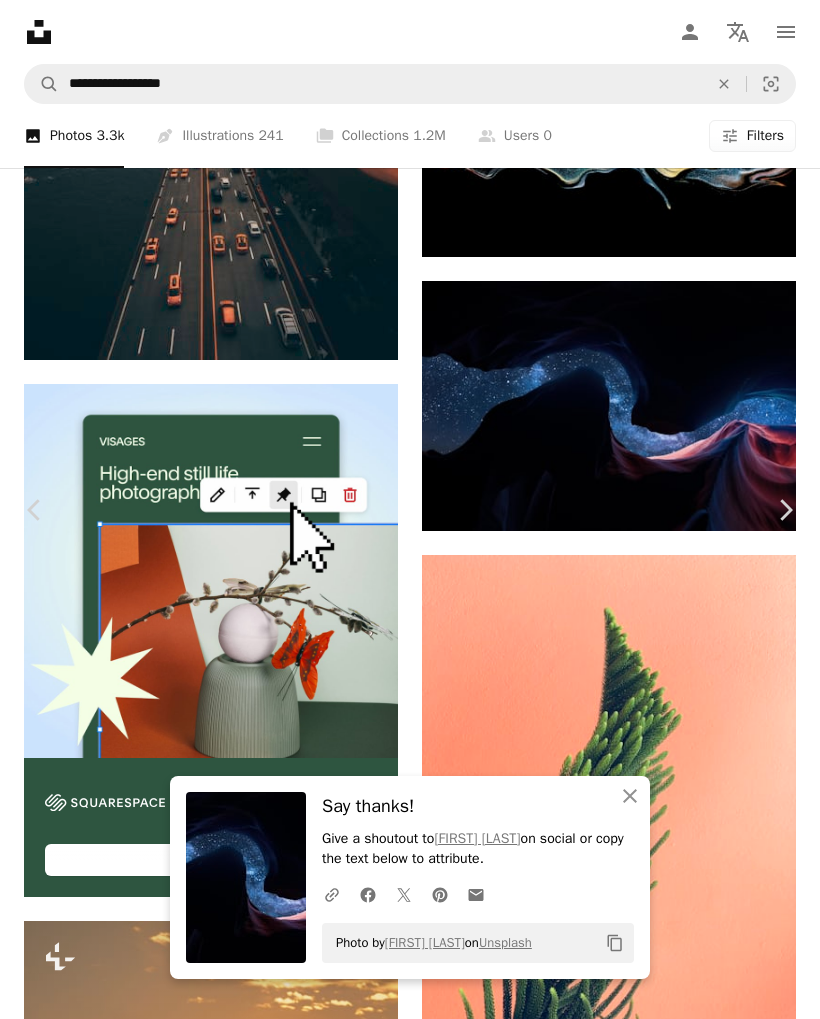 scroll, scrollTop: 0, scrollLeft: 0, axis: both 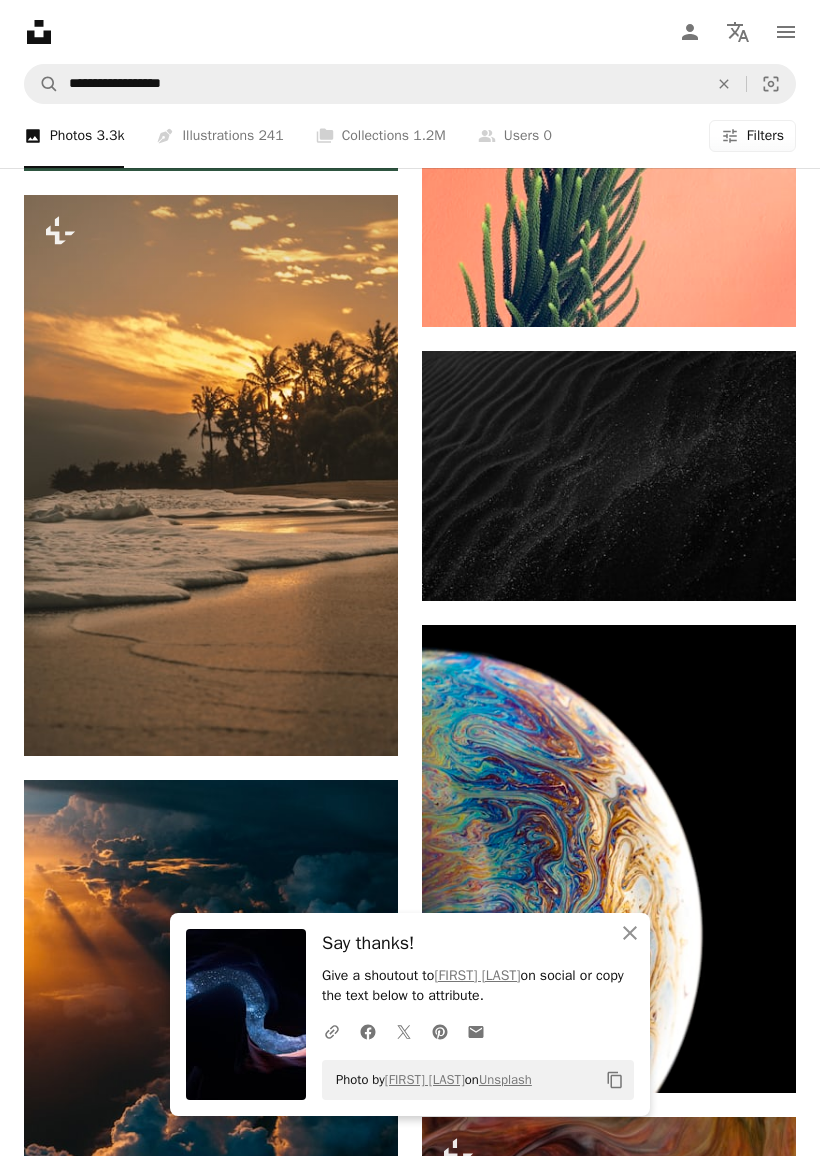 click at bounding box center (609, 476) 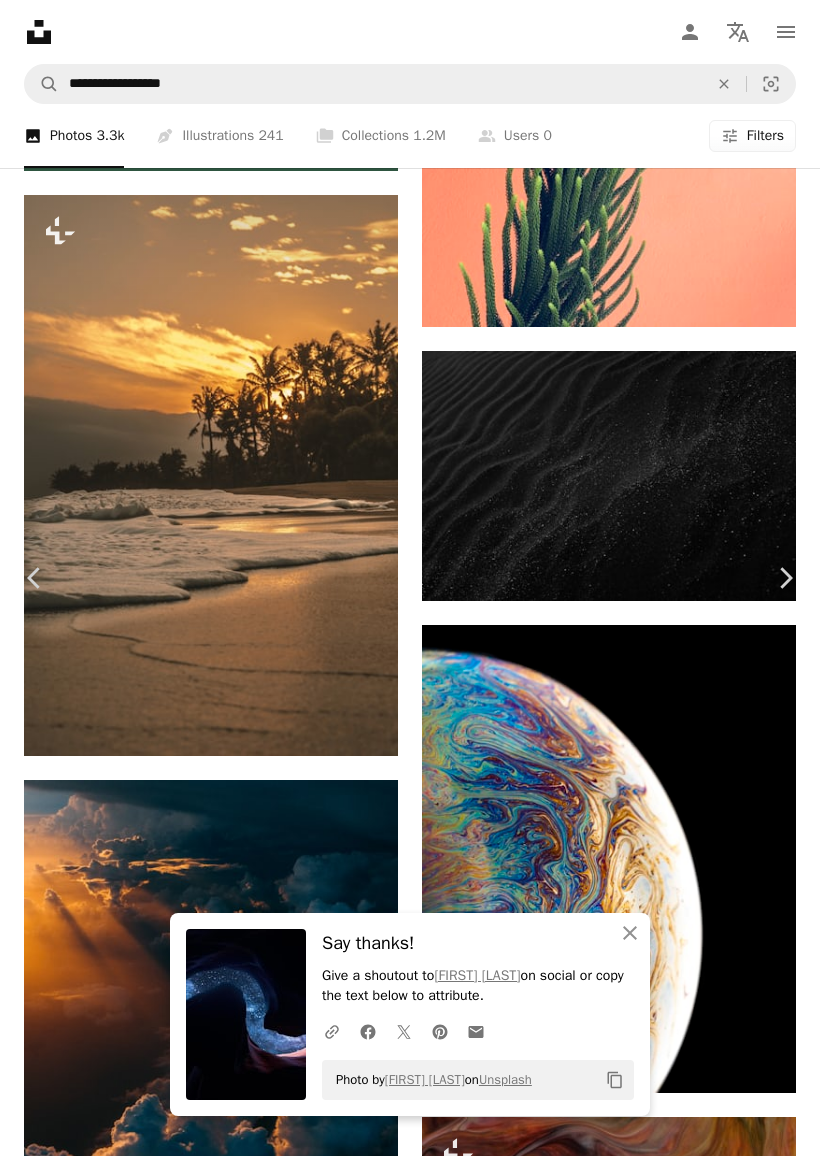 click on "Download free" at bounding box center [621, 4029] 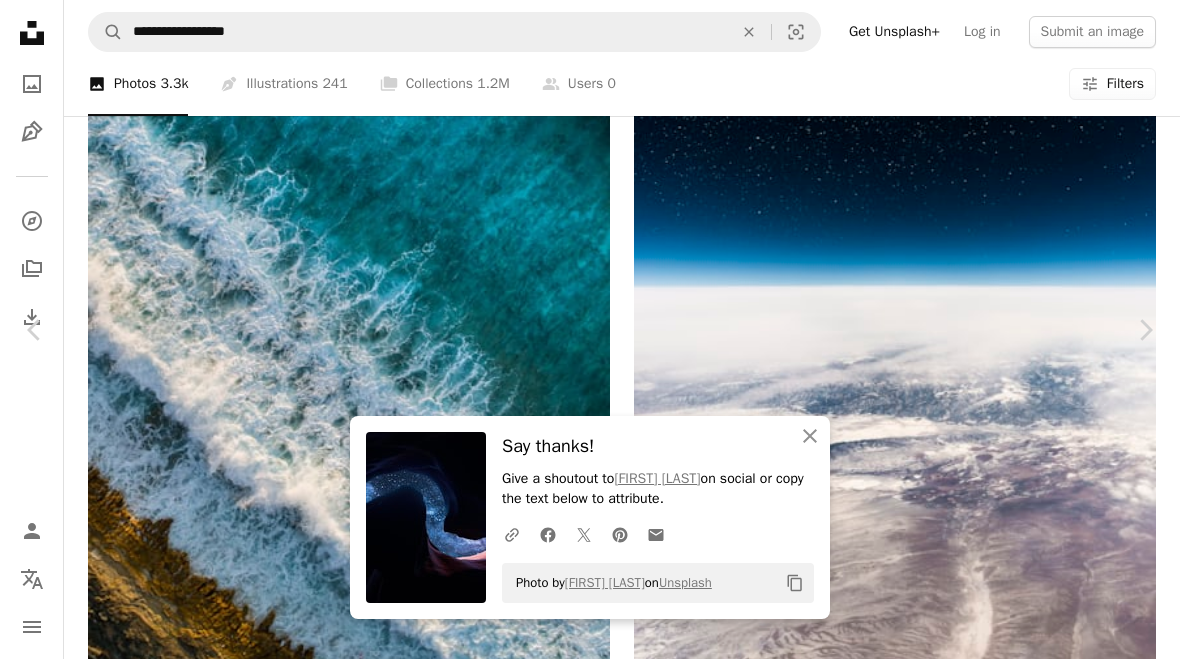 scroll, scrollTop: 7465, scrollLeft: 0, axis: vertical 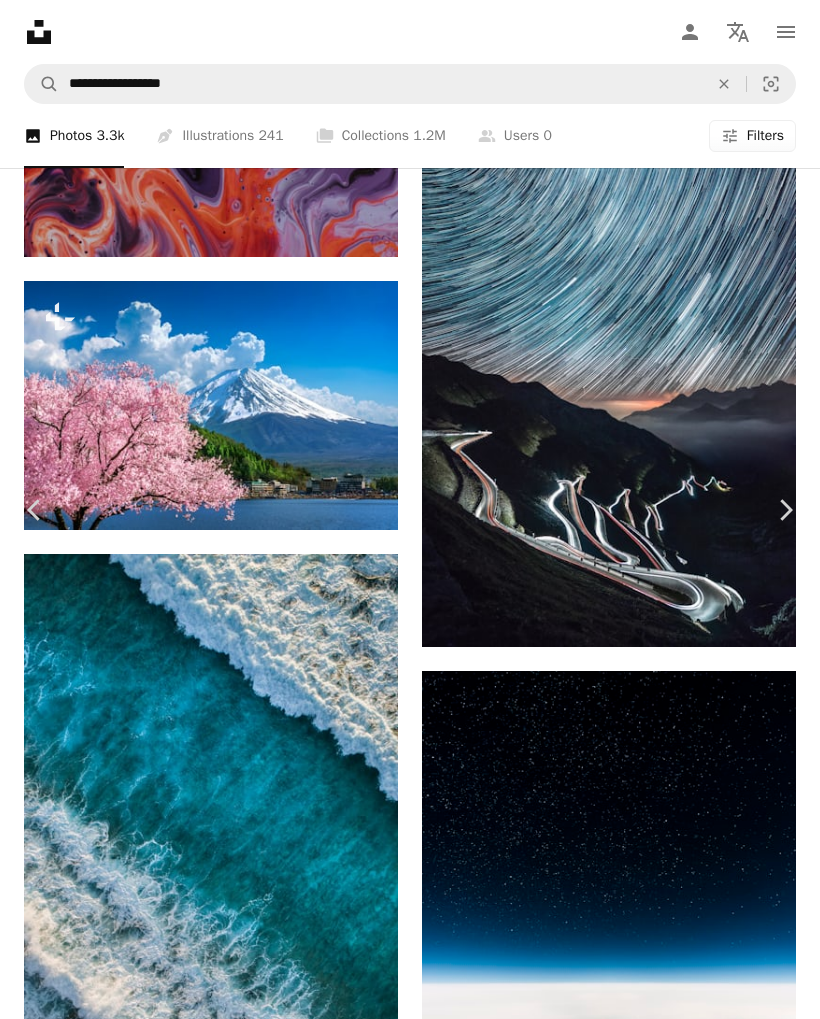 click on "An X shape Chevron left Chevron right [FIRST] [LAST] [EMAIL] A heart A plus sign Edit image   Plus sign for Unsplash+ Download free Chevron down Zoom in Views 108,027,090 Downloads 666,441 Featured in Photos ,  Textures A forward-right arrow Share Info icon Info More Actions A map marker [CITY], [COUNTRY] Calendar outlined Published on  August 1, 2018 Camera FUJIFILM, X100F Safety Free to use under the  Unsplash License wallpaper background beach texture black dark wallpaper pattern dark background white sand grain shapes ripple noir chromebook wallpaper estetic blak sable blanc abstract Public domain images Browse premium related images on iStock  |  Save 20% with code UNSPLASH20 View more on iStock  ↗ Related images A heart A plus sign [FIRST] [LAST] Arrow pointing down A heart A plus sign [FIRST] [LAST] Arrow pointing down A heart A plus sign [FIRST] [LAST] Arrow pointing down A heart A plus sign [FIRST] [LAST] Arrow pointing down A heart A plus sign [FIRST] [LAST] Available for hire A heart For" at bounding box center (410, 7154) 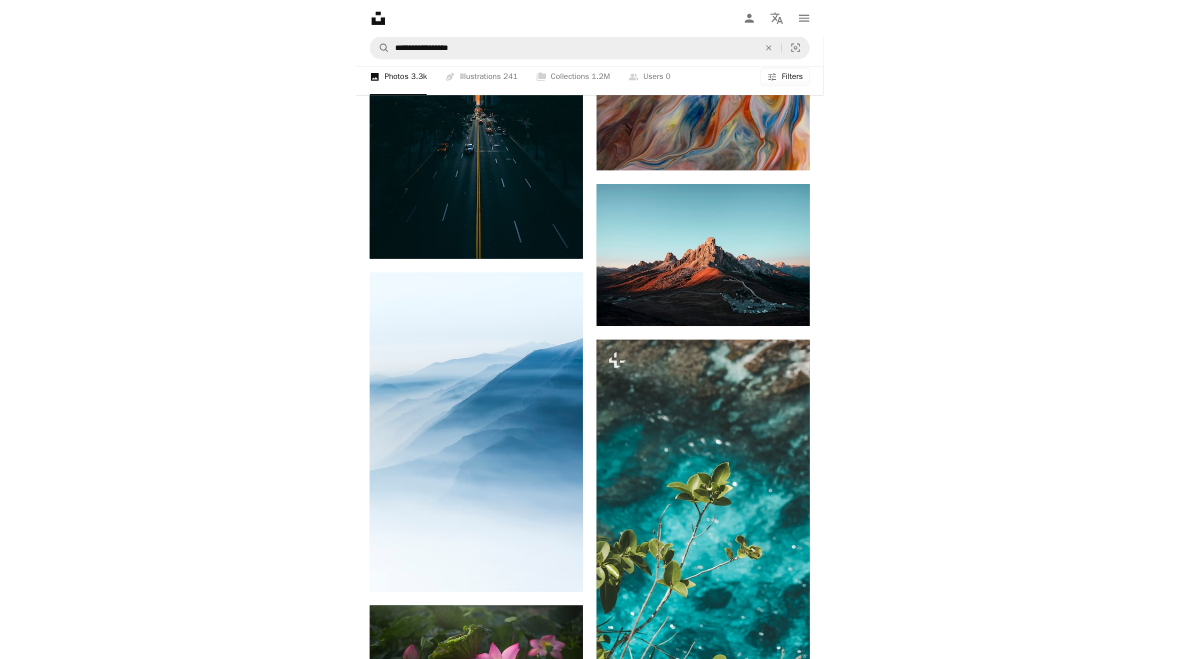 scroll, scrollTop: 9300, scrollLeft: 0, axis: vertical 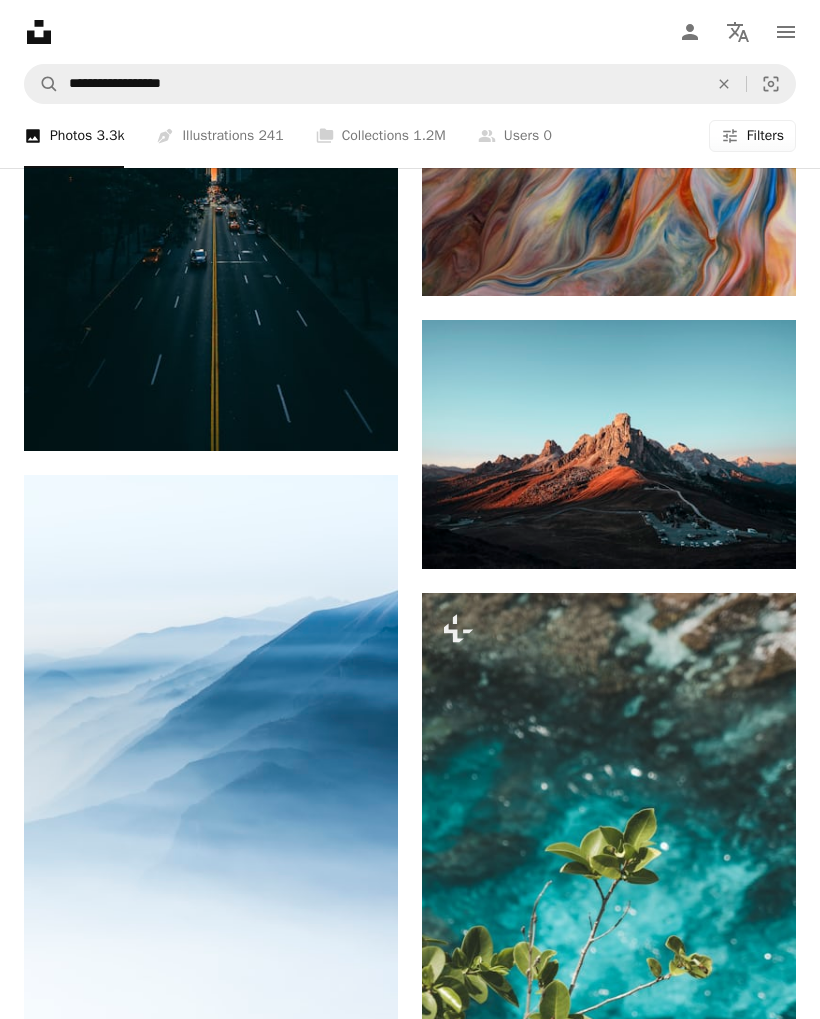 click at bounding box center (609, 445) 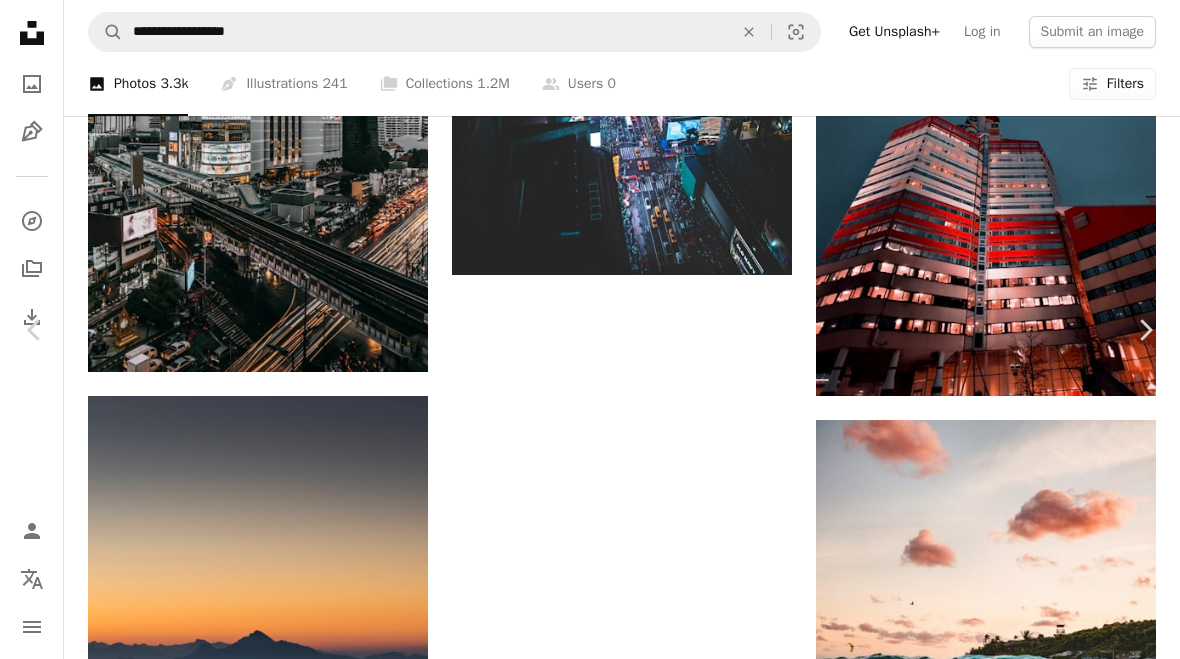 click on "Download free" at bounding box center (981, 2019) 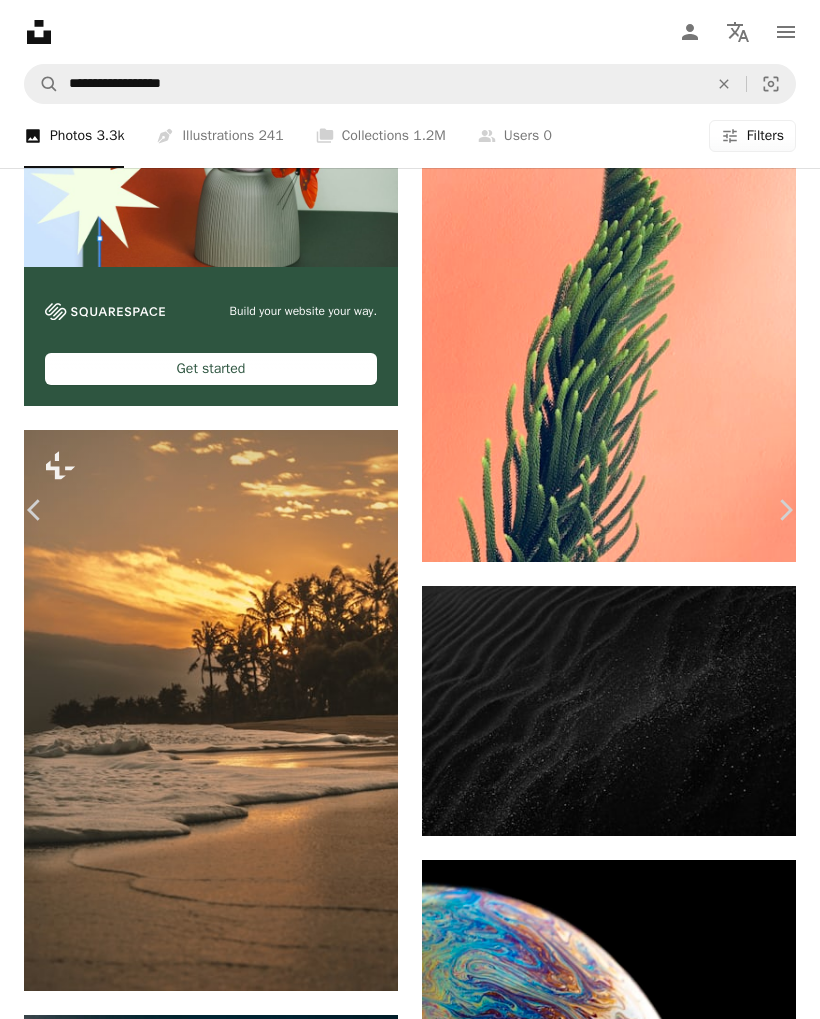 click on "An X shape Chevron left Chevron right [FIRST] [LAST] For  Unsplash+ A heart A plus sign Edit image   Plus sign for Unsplash+ A lock   Download Zoom in Views 144,324,387 Downloads 1,322,252 Featured in Photos ,  Nature ,  Travel A forward-right arrow Share Info icon Info More Actions A map marker [LOCATION], Italy Calendar outlined Published on  October 23, 2017 Camera FUJIFILM, X-T10 Safety Free to use under the  Unsplash License travel sunset mountains sunrise autumn italy street landscape wallpaper rock view bright peak beautiful background landscape background bing wallpaper fujifilm pretty wallpaper ridge early wallpaper HD Wallpapers Browse premium related images on iStock  |   ↗ A heart" at bounding box center (410, 10278) 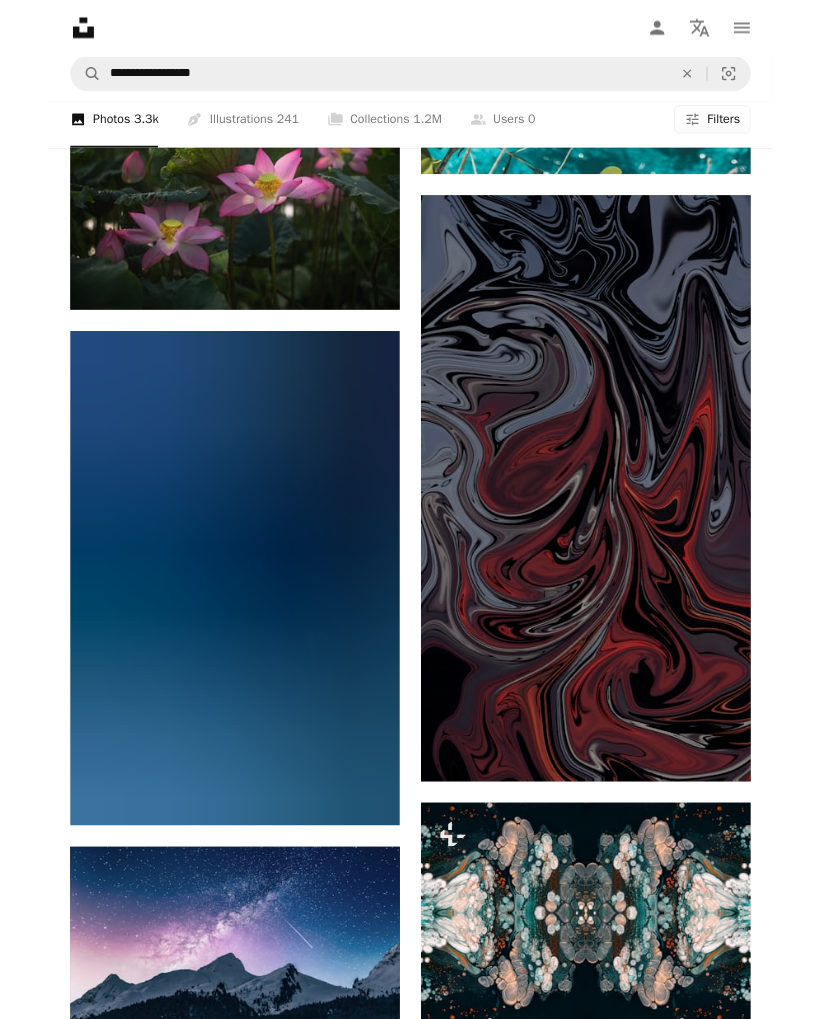 scroll, scrollTop: 10293, scrollLeft: 0, axis: vertical 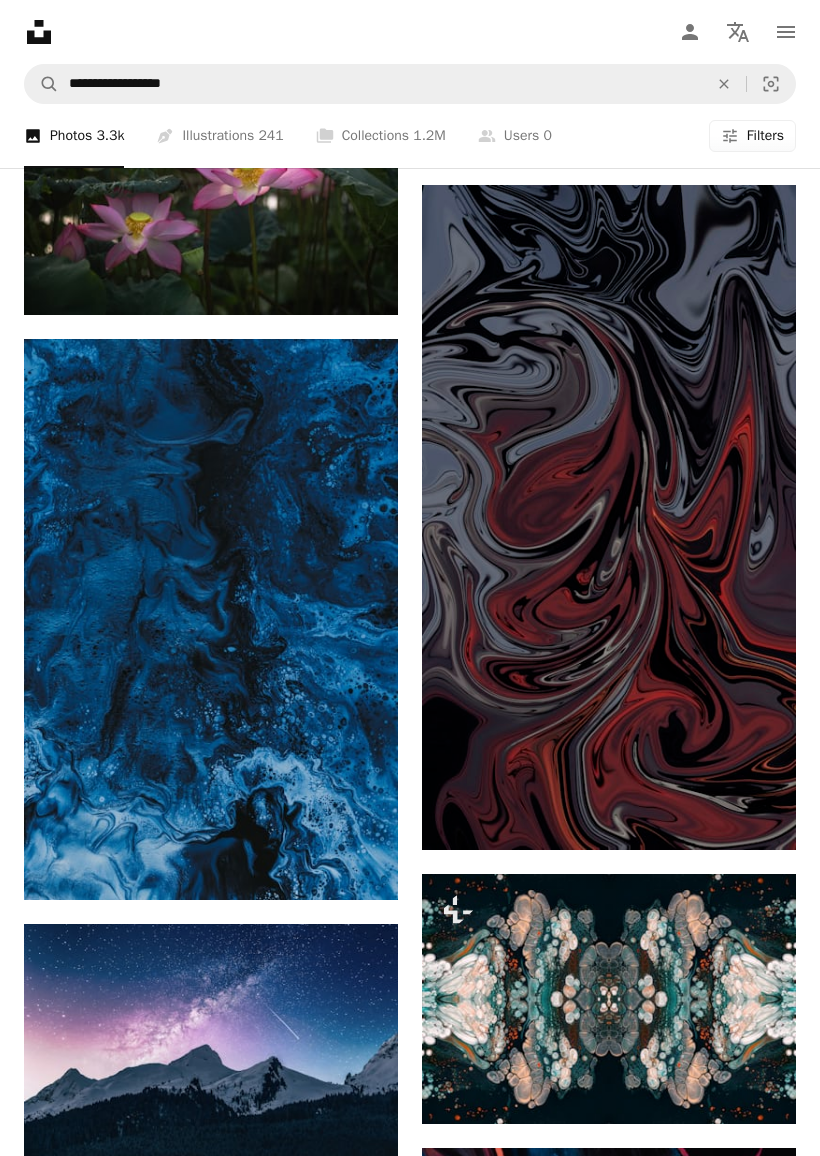 click at bounding box center [609, 517] 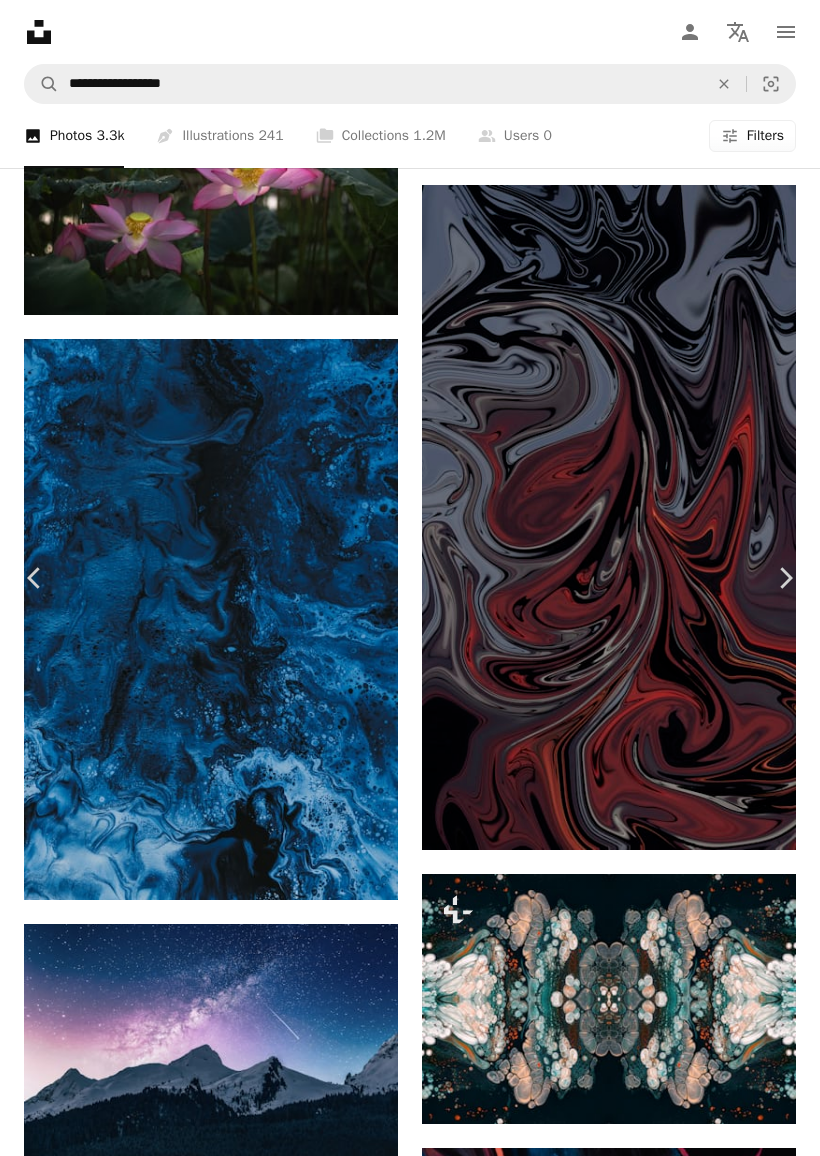 click on "Download free" at bounding box center [621, 7206] 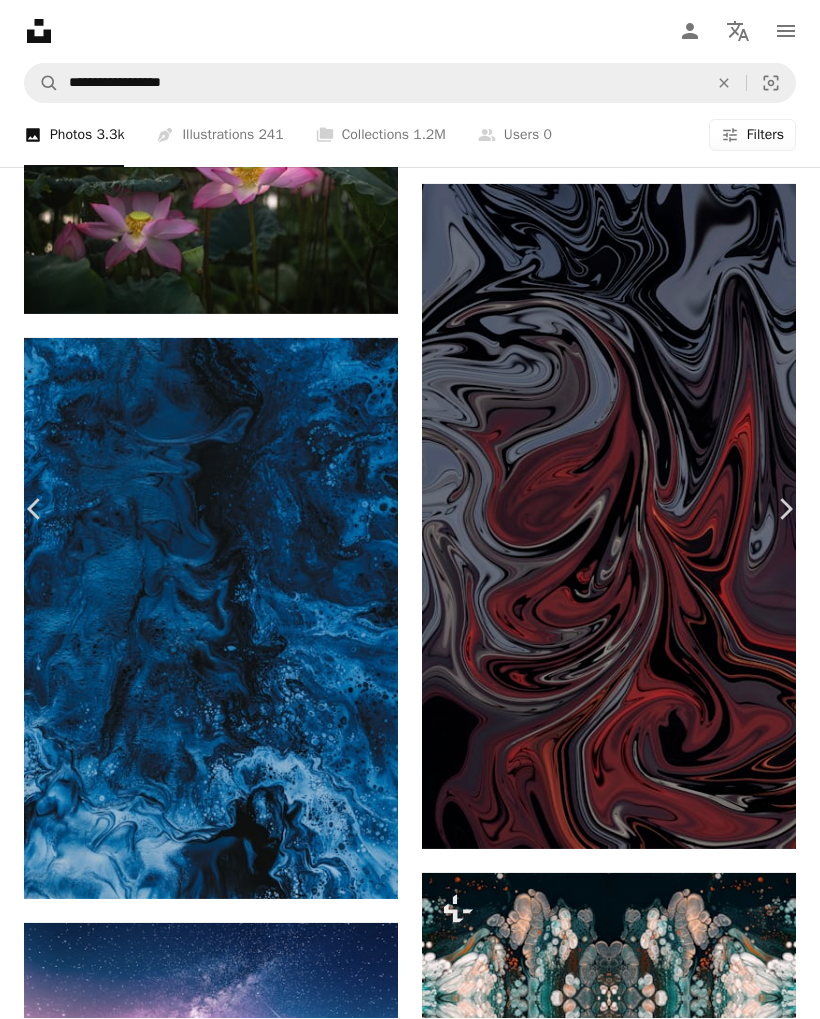 scroll, scrollTop: 10349, scrollLeft: 0, axis: vertical 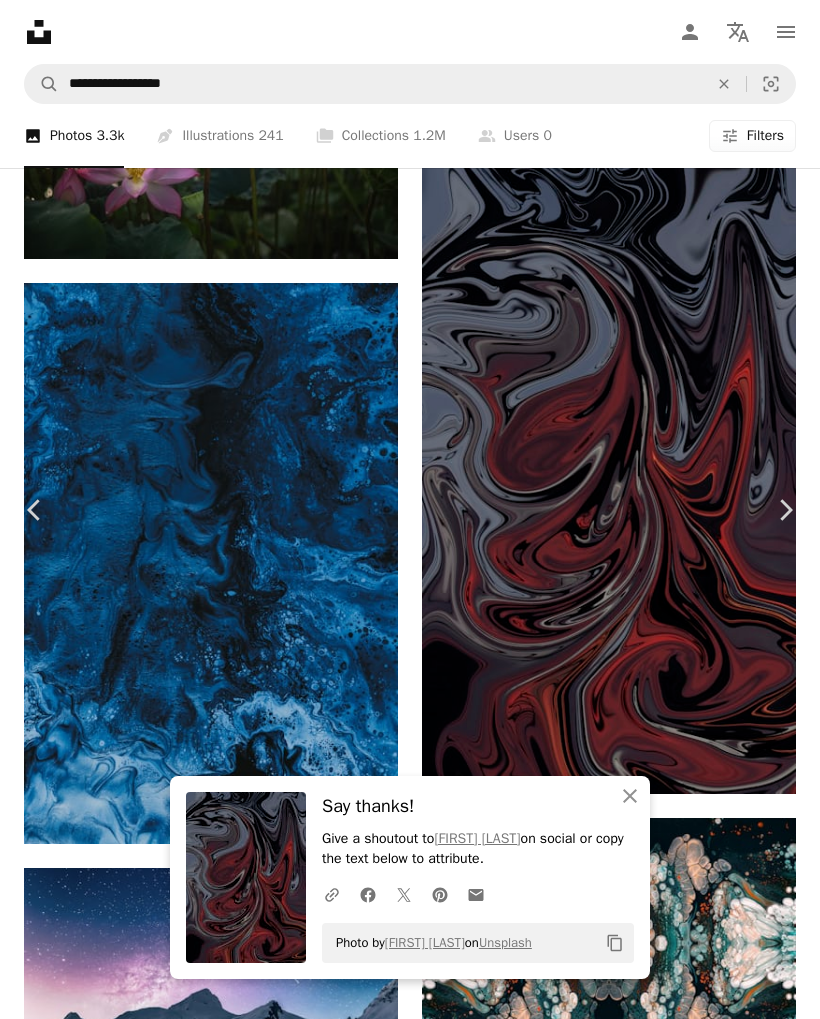 click on "An X shape Chevron left Chevron right An X shape Close Say thanks! Give a shoutout to  [FIRST] [LAST]  on social or copy the text below to attribute. A URL sharing icon (chains) Facebook icon X (formerly Twitter) icon Pinterest icon An envelope Photo by  [FIRST] [LAST]  on  Unsplash
Copy content [FIRST] [LAST] Available for hire A checkmark inside of a circle A heart A plus sign Edit image   Plus sign for Unsplash+ Download free Chevron down Zoom in Photos ,  Textures A forward-right arrow Share Info icon Info More Actions Calendar outlined Published on  August 30, 2019 Camera Canon, EOS 70D Safety Free to use under the  Unsplash License wallpaper texture black aesthetic dark pattern red modern liquid background abstract art painting grey modern art graphics floral design Backgrounds Browse premium related images on iStock  |  Save 20% with code UNSPLASH20 View more on iStock  ↗ Related images A heart A plus sign [FIRST] Arrow pointing down A heart" at bounding box center (410, 7612) 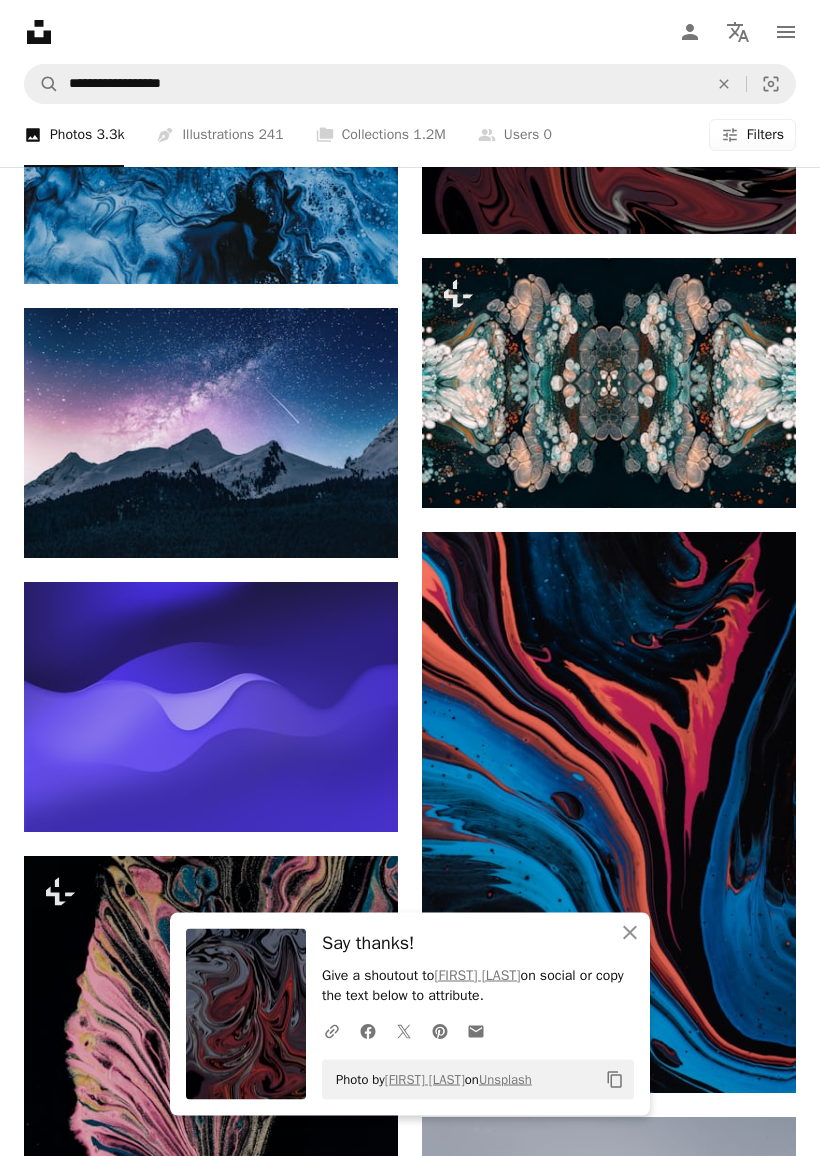 scroll, scrollTop: 10909, scrollLeft: 0, axis: vertical 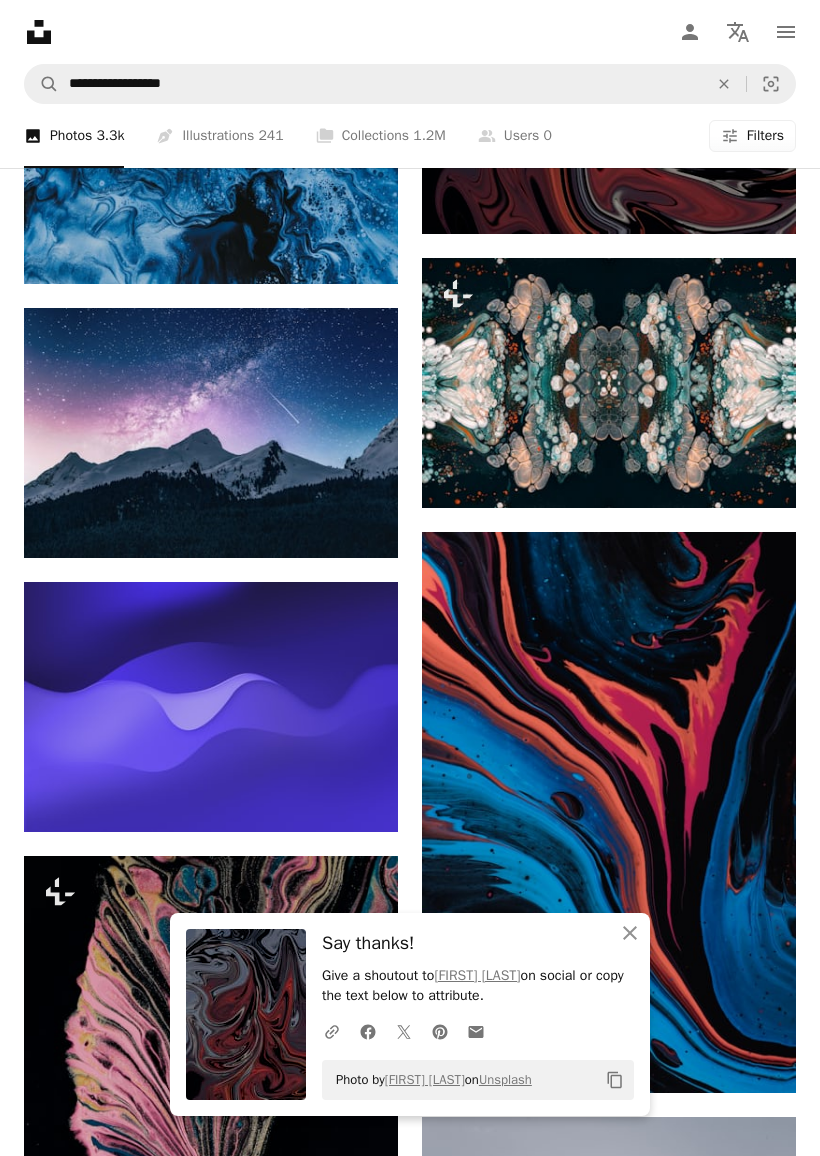 click on "Arrow pointing down" 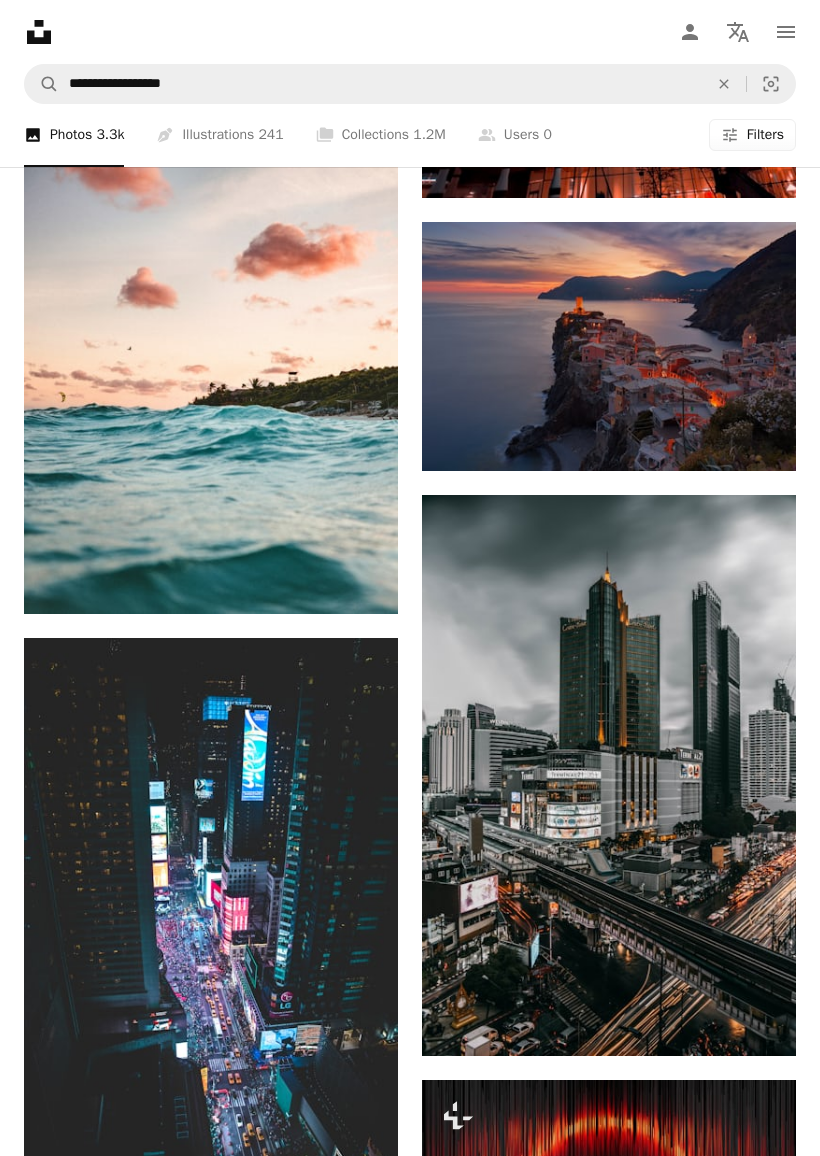scroll, scrollTop: 14543, scrollLeft: 0, axis: vertical 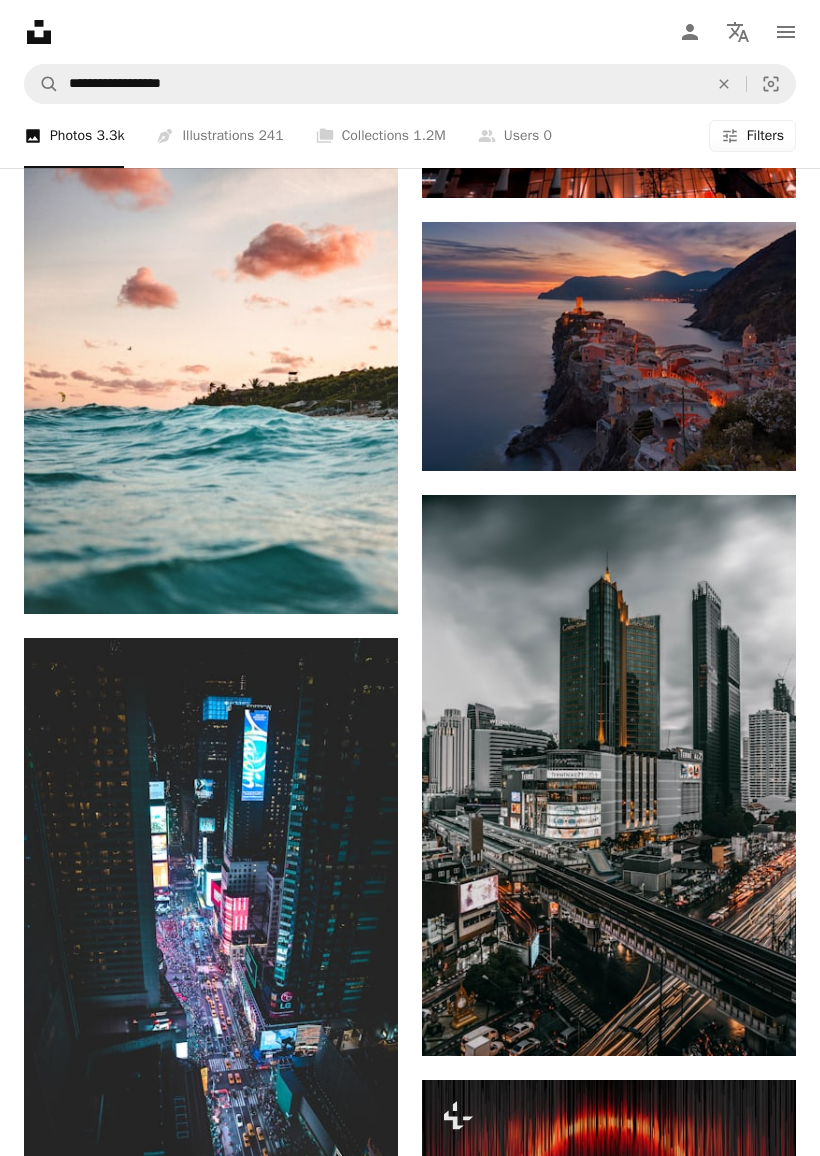 click 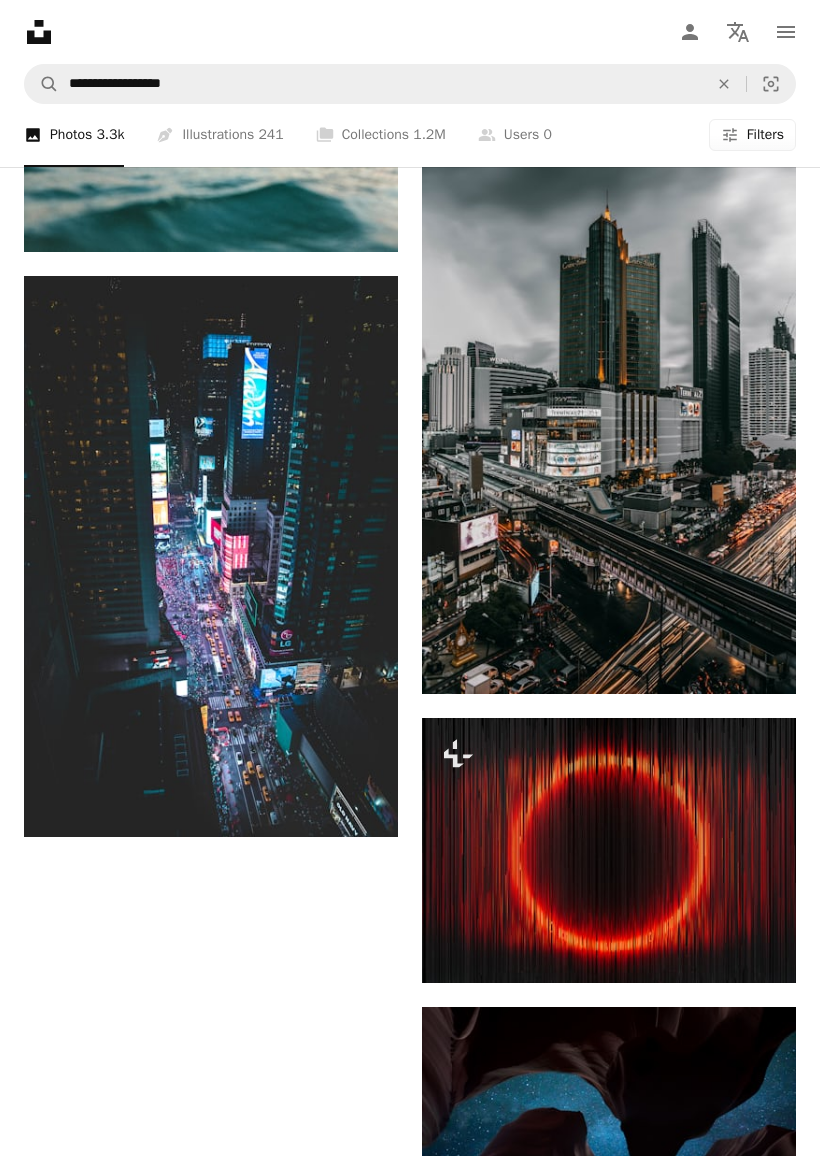 scroll, scrollTop: 14905, scrollLeft: 0, axis: vertical 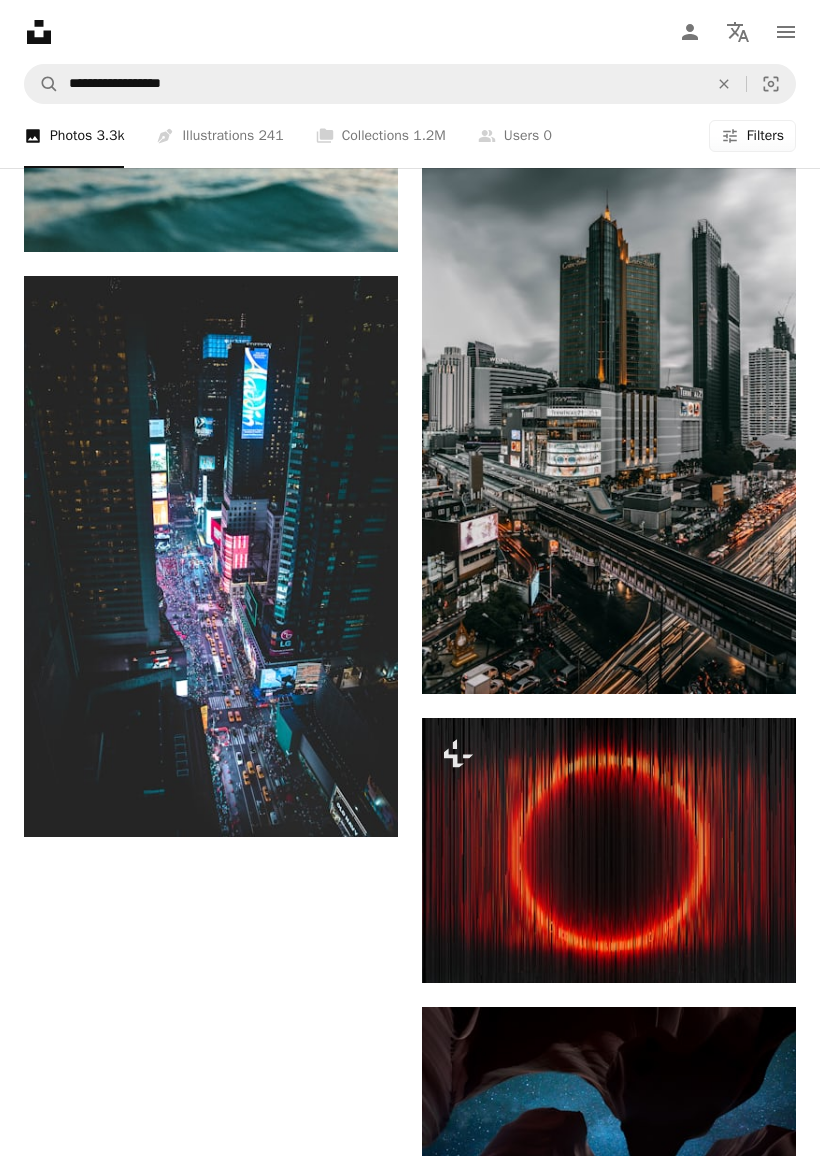 click on "Arrow pointing down" at bounding box center (358, 801) 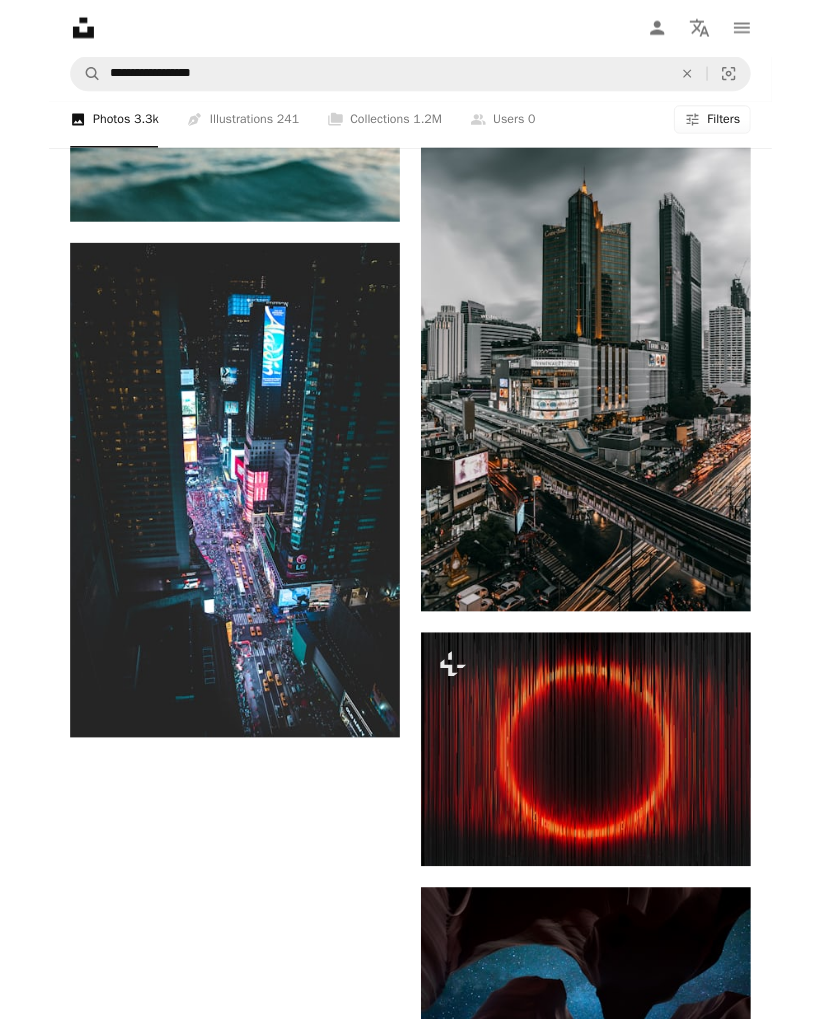 scroll, scrollTop: 14961, scrollLeft: 0, axis: vertical 